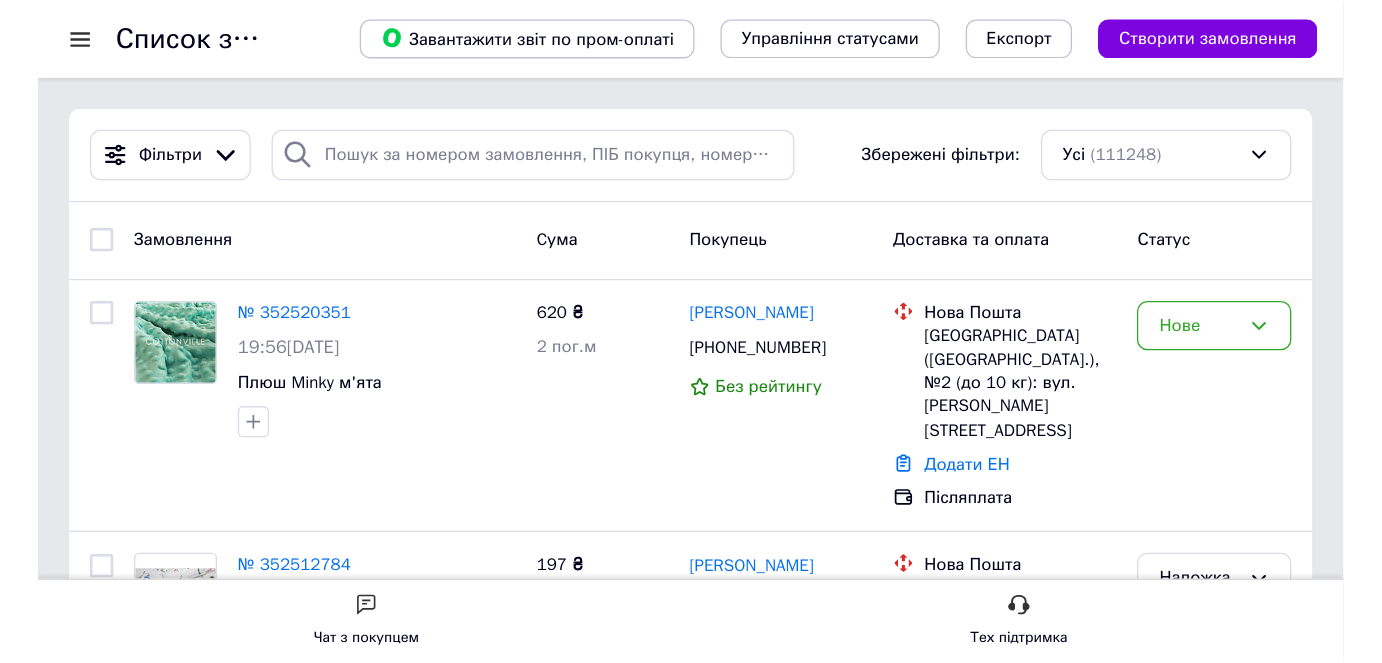 scroll, scrollTop: 0, scrollLeft: 0, axis: both 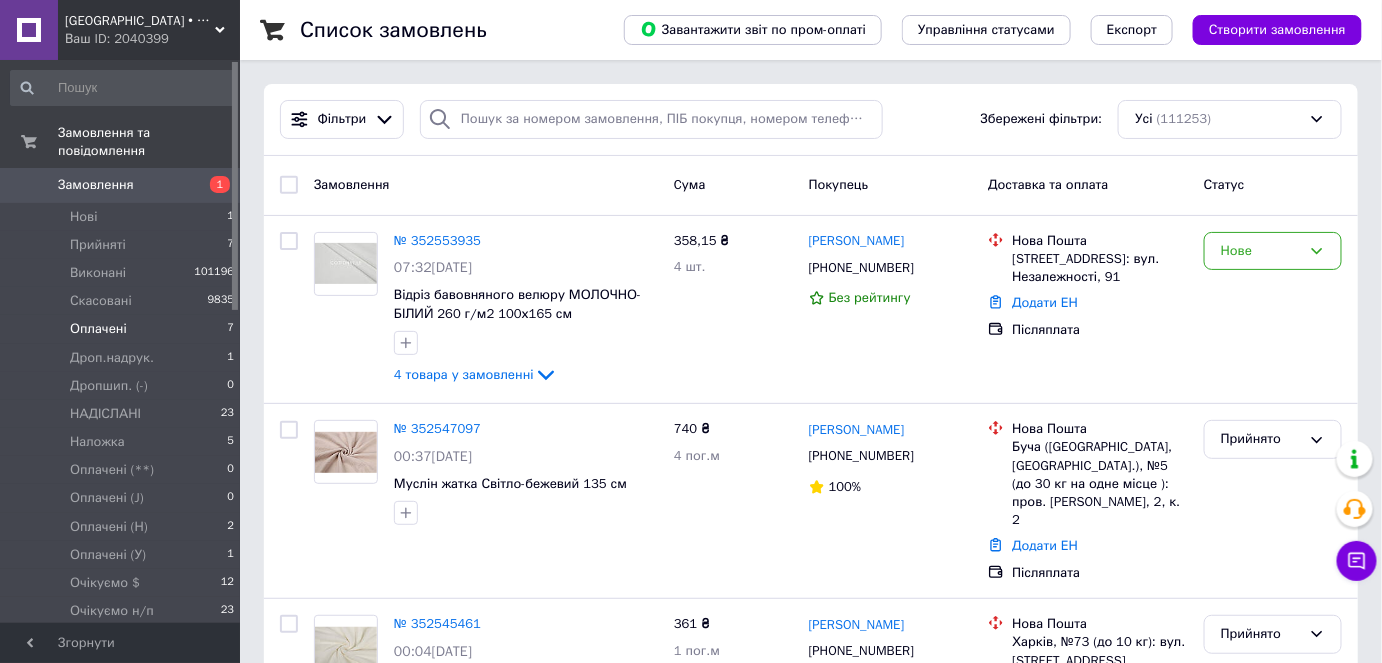 click on "Оплачені 7" at bounding box center [123, 329] 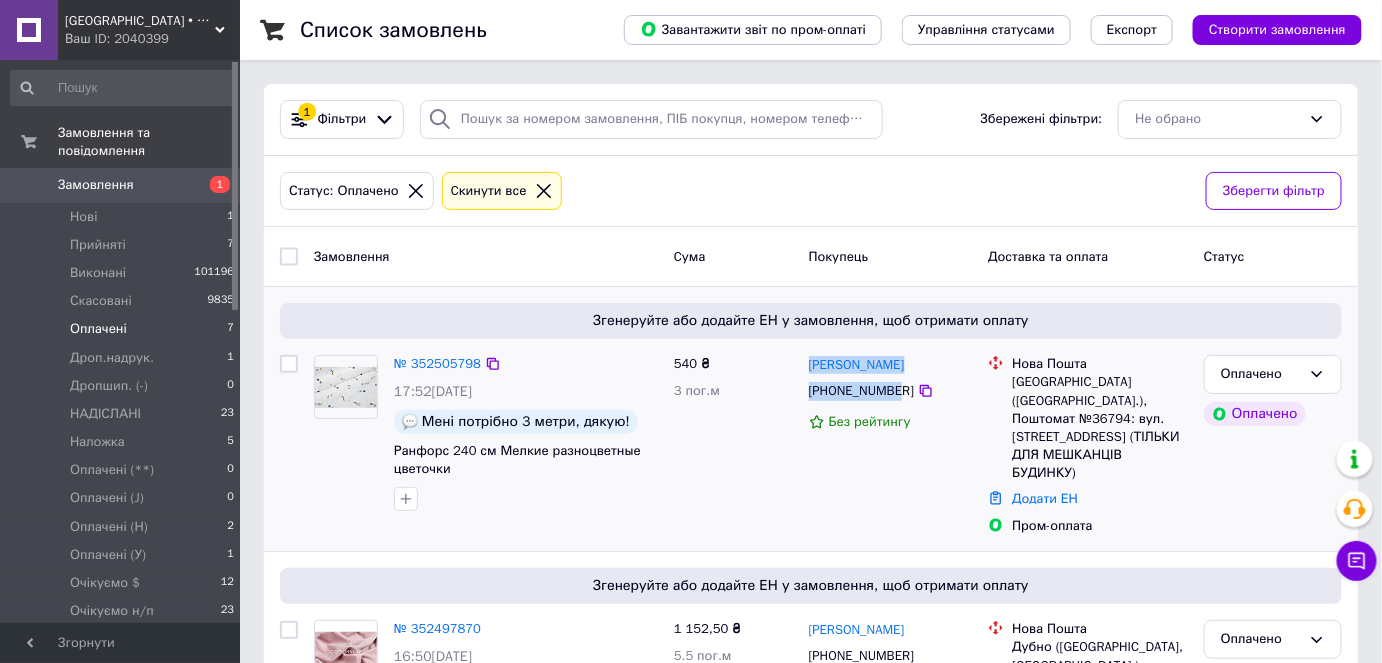 drag, startPoint x: 829, startPoint y: 366, endPoint x: 897, endPoint y: 382, distance: 69.856995 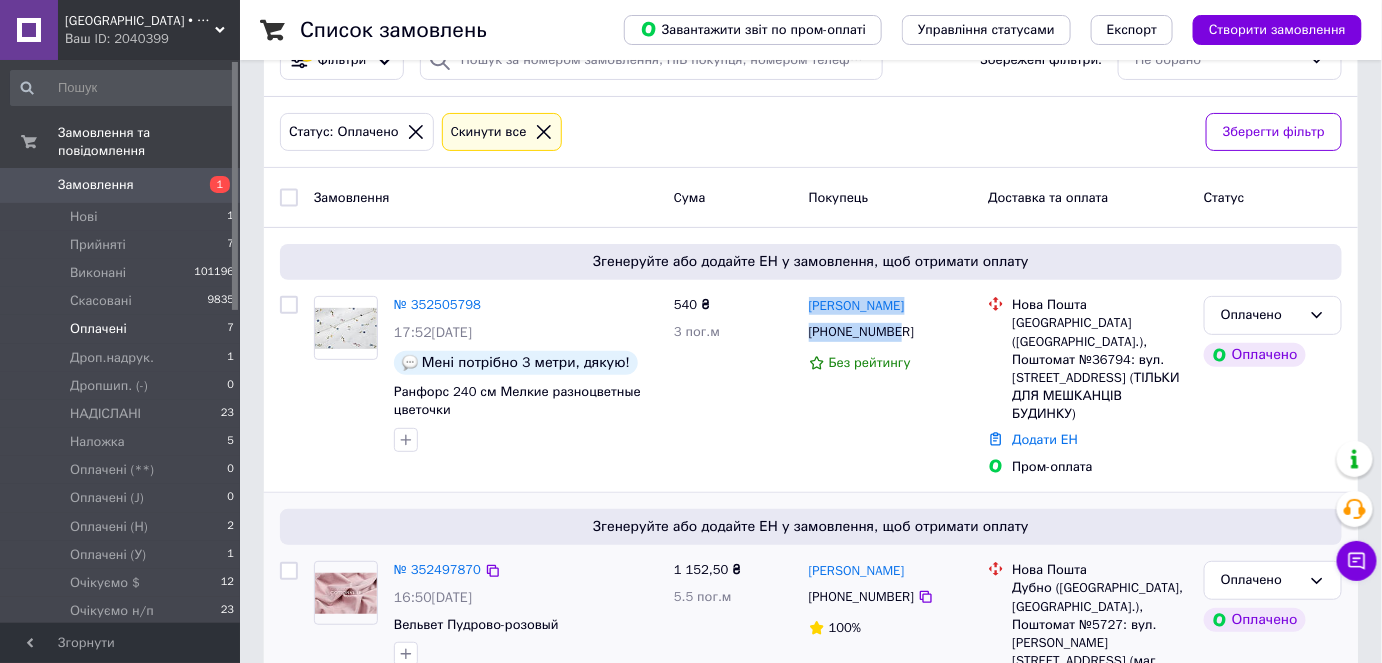 scroll, scrollTop: 90, scrollLeft: 0, axis: vertical 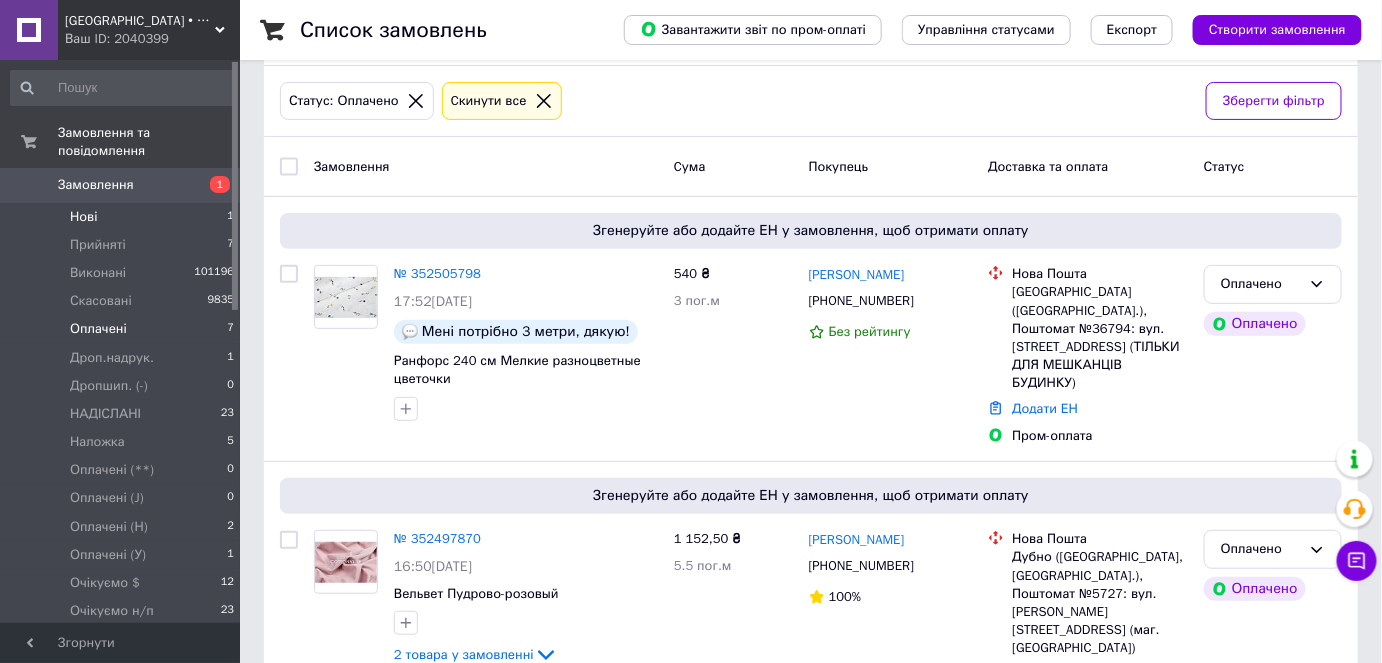 drag, startPoint x: 217, startPoint y: 187, endPoint x: 228, endPoint y: 196, distance: 14.21267 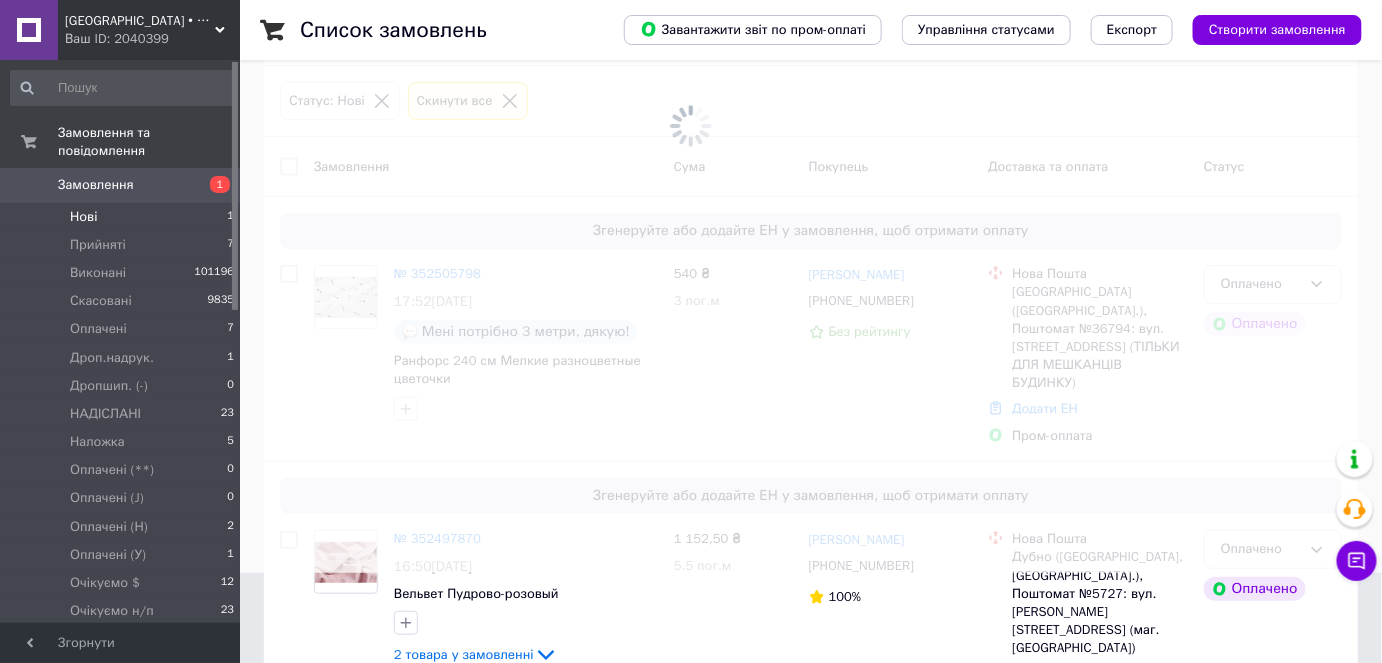 scroll, scrollTop: 0, scrollLeft: 0, axis: both 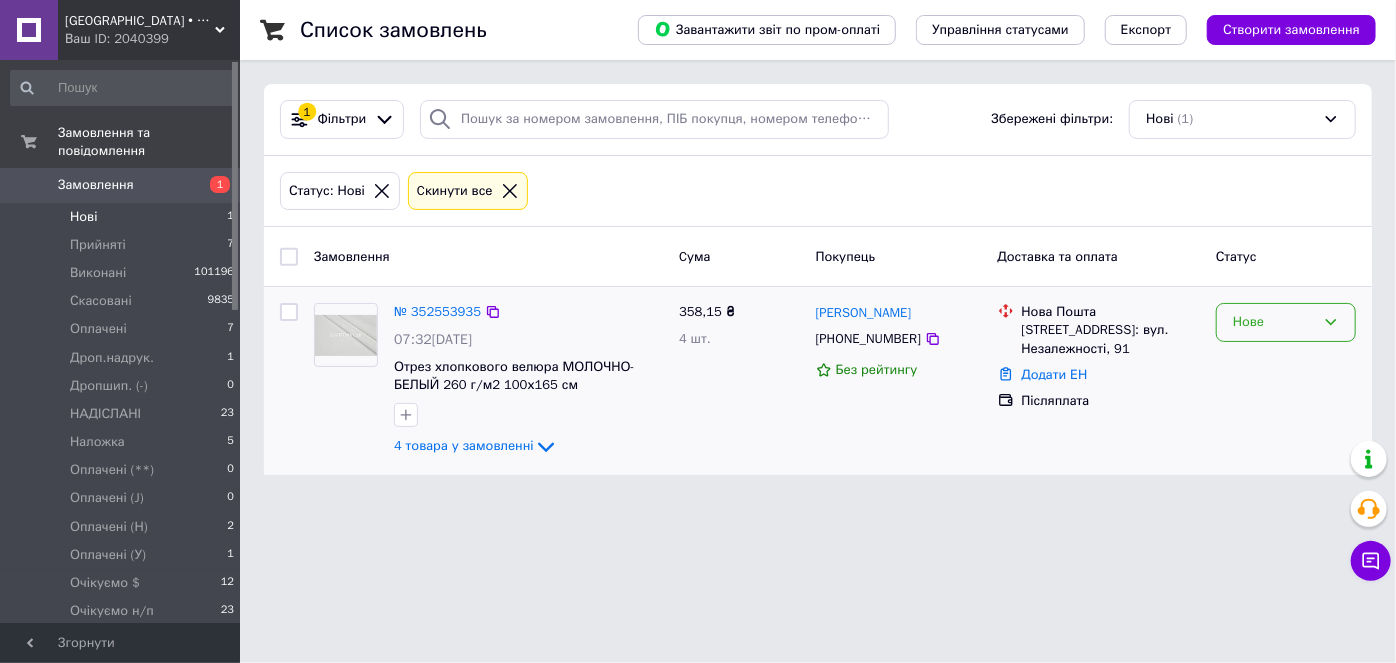 click on "Нове" at bounding box center [1286, 322] 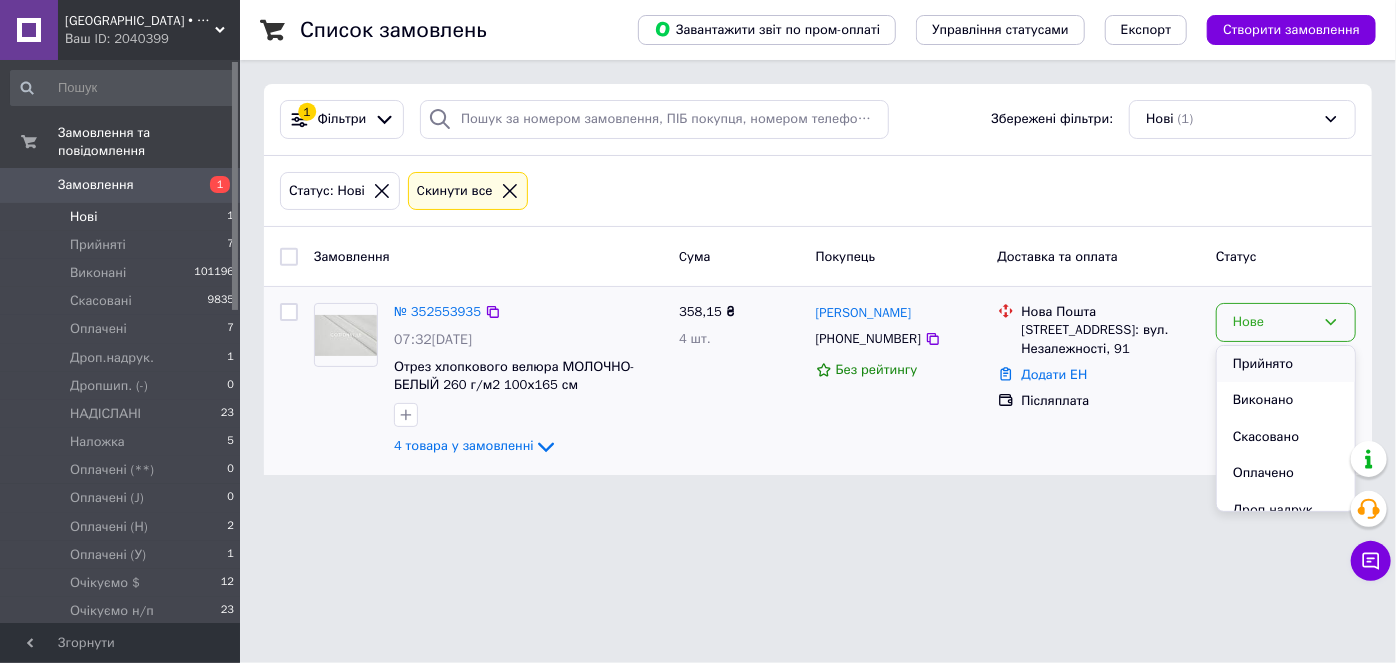 click on "Прийнято" at bounding box center (1286, 364) 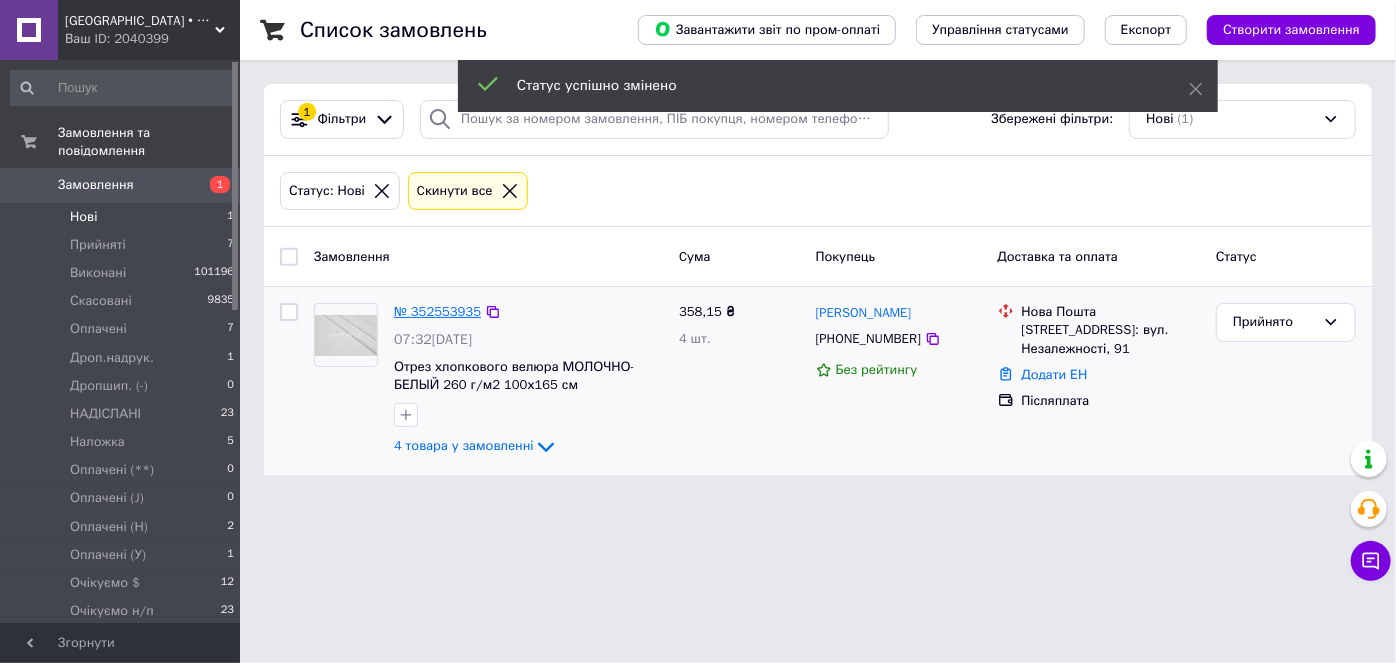 drag, startPoint x: 448, startPoint y: 317, endPoint x: 420, endPoint y: 303, distance: 31.304953 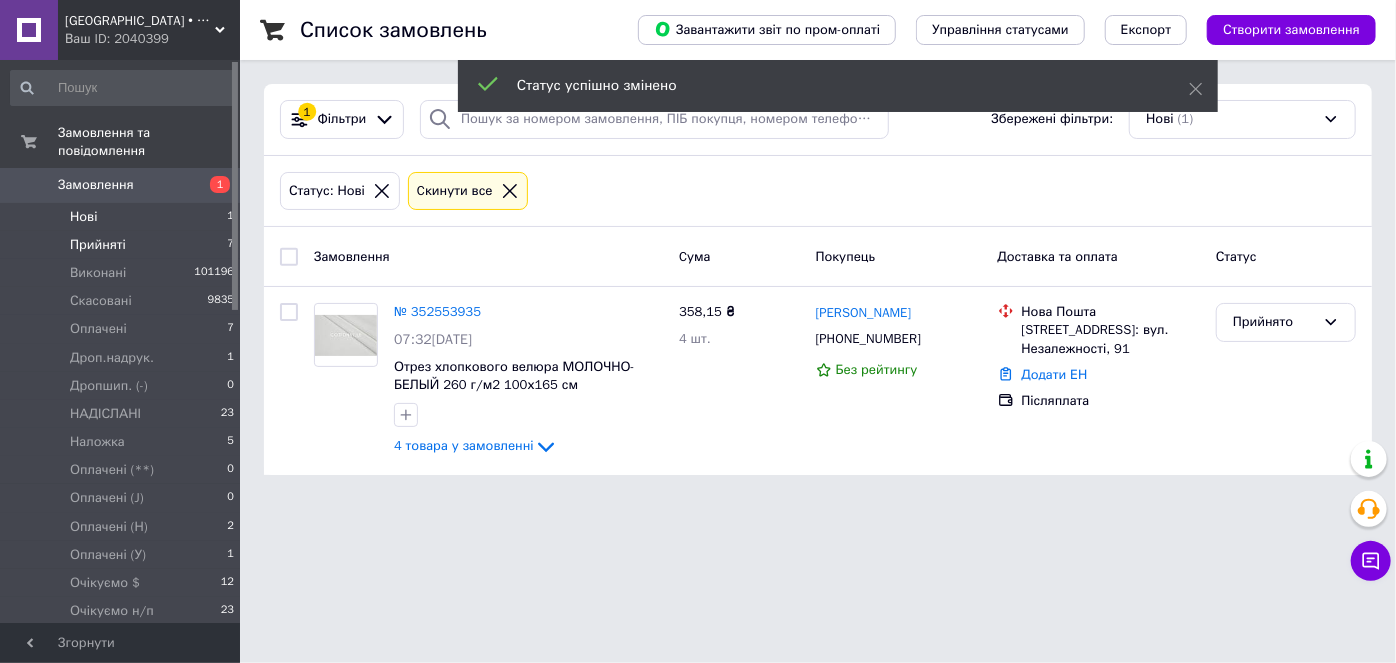 drag, startPoint x: 210, startPoint y: 219, endPoint x: 227, endPoint y: 227, distance: 18.788294 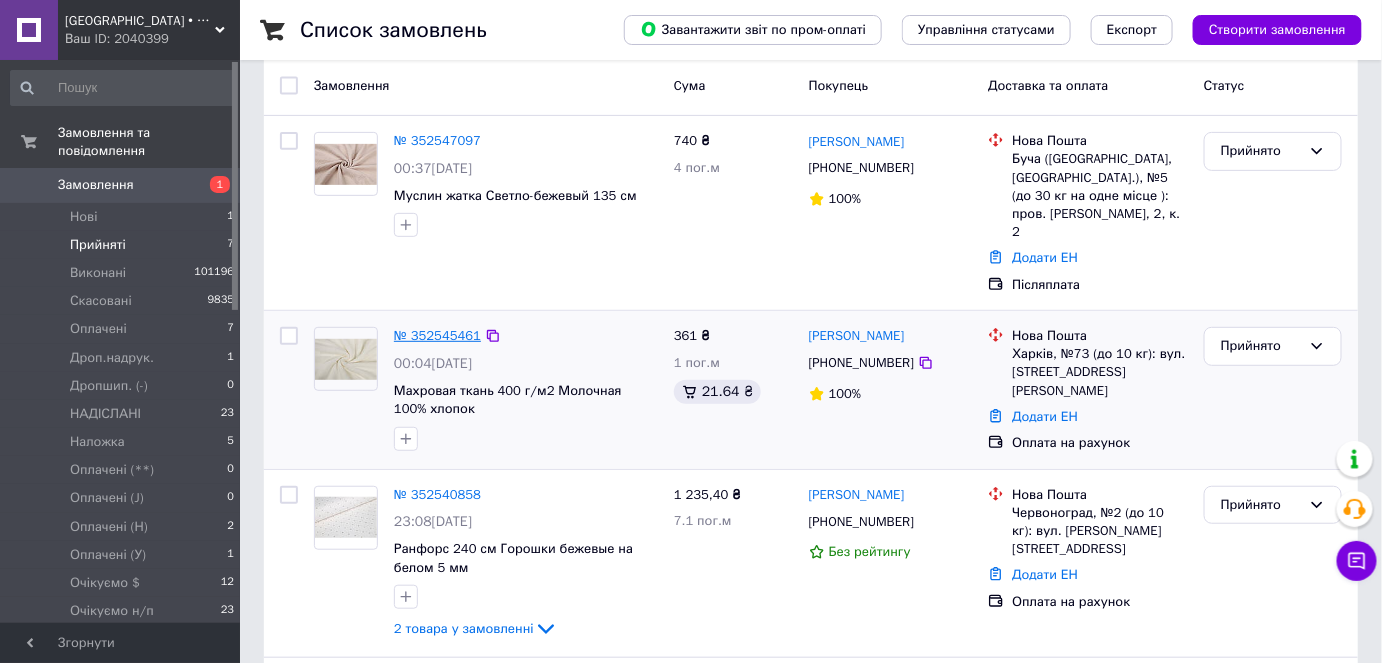 scroll, scrollTop: 181, scrollLeft: 0, axis: vertical 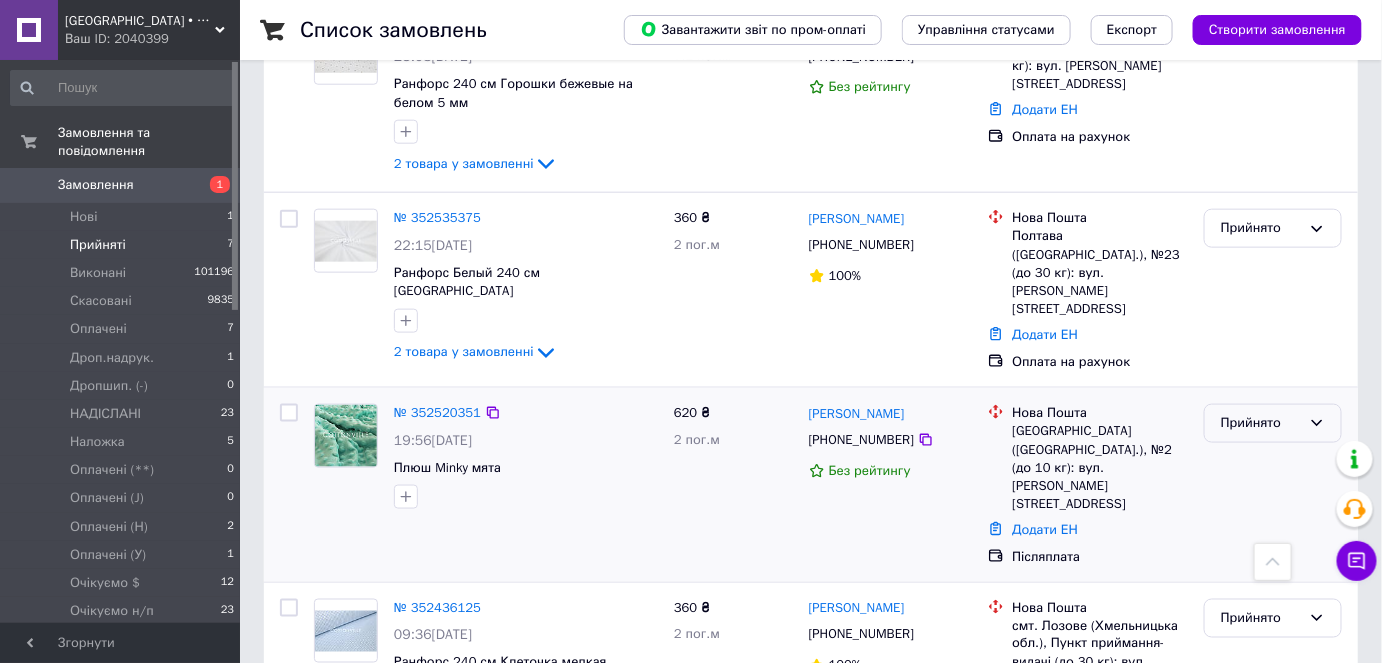 click on "Прийнято" at bounding box center [1261, 423] 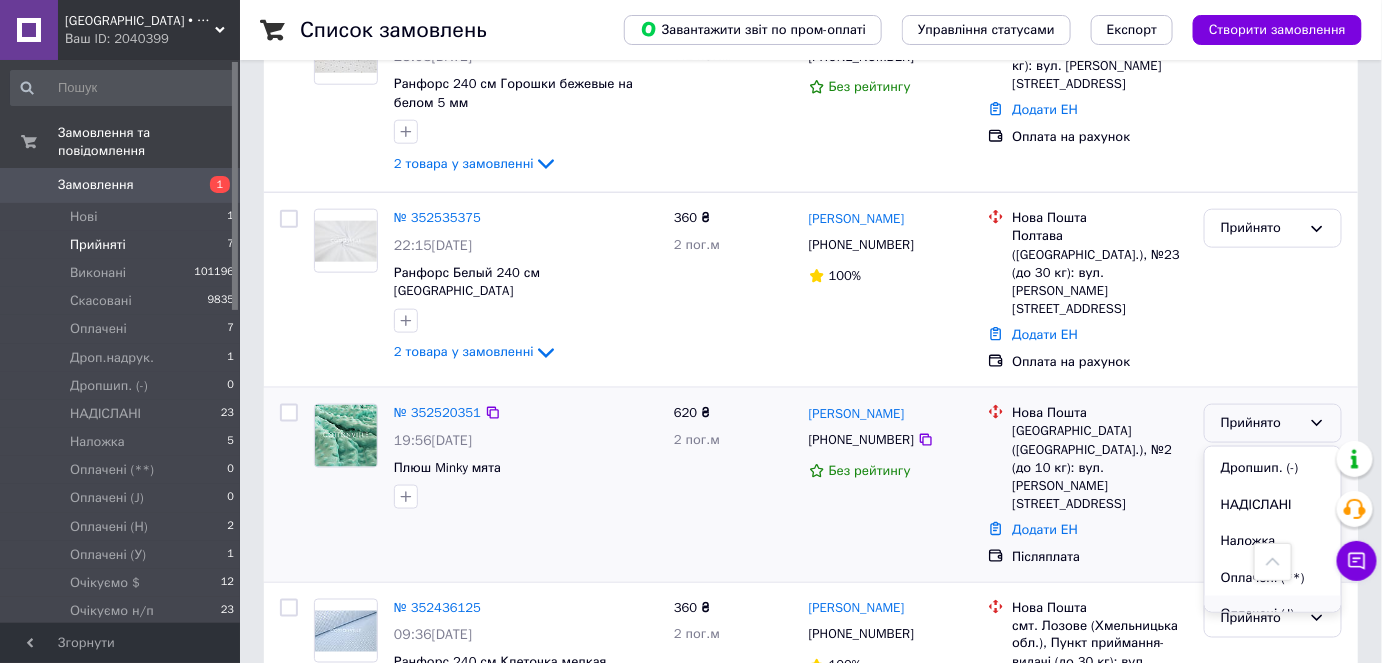 scroll, scrollTop: 181, scrollLeft: 0, axis: vertical 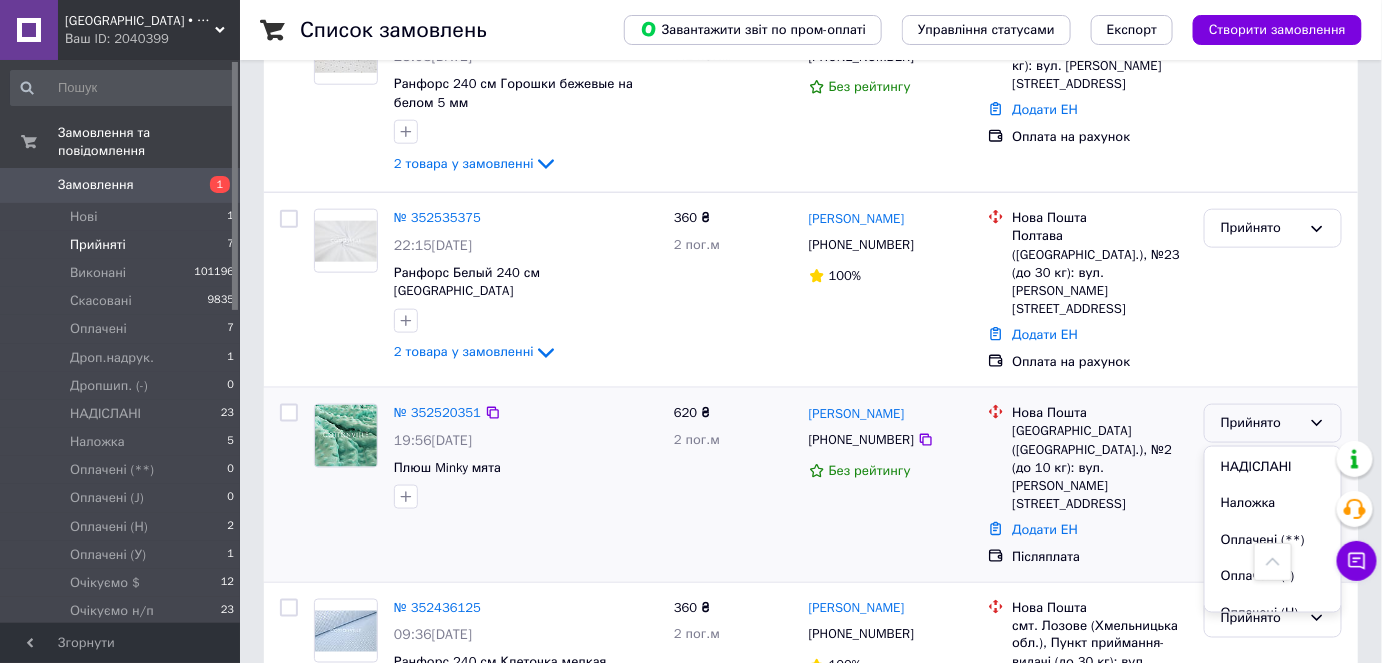 click on "Наложка" at bounding box center (1273, 503) 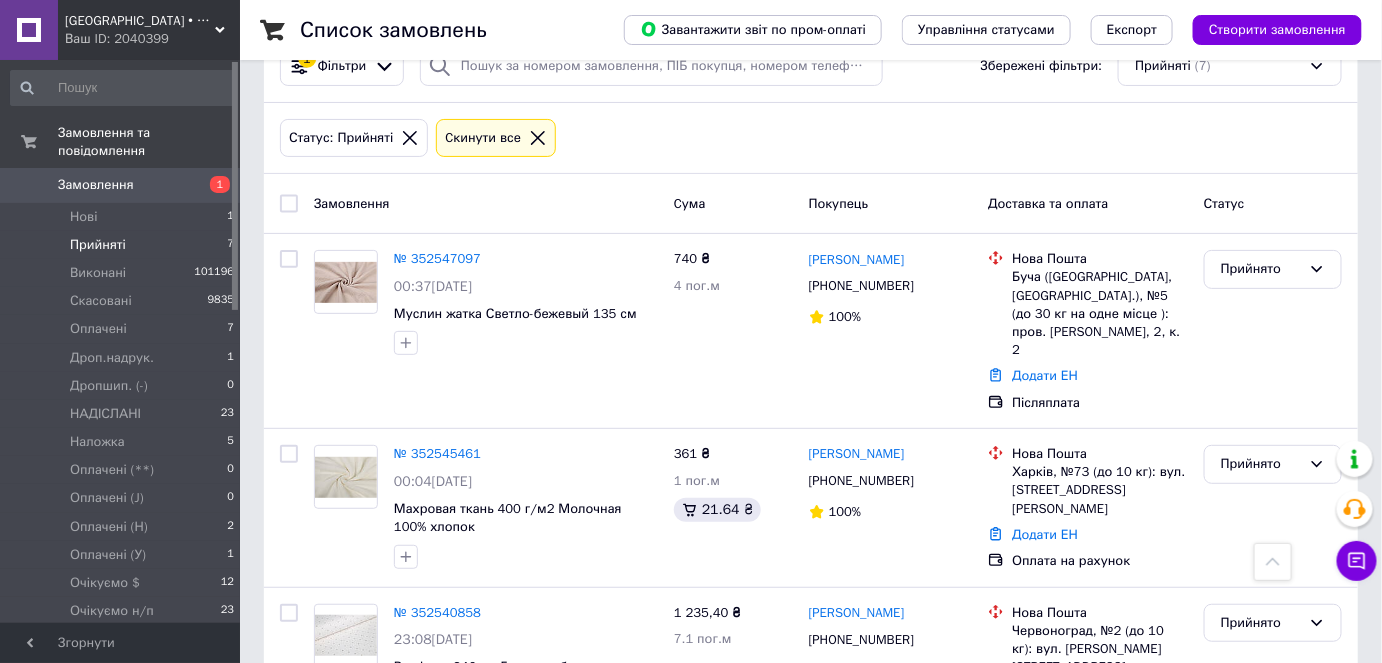 scroll, scrollTop: 0, scrollLeft: 0, axis: both 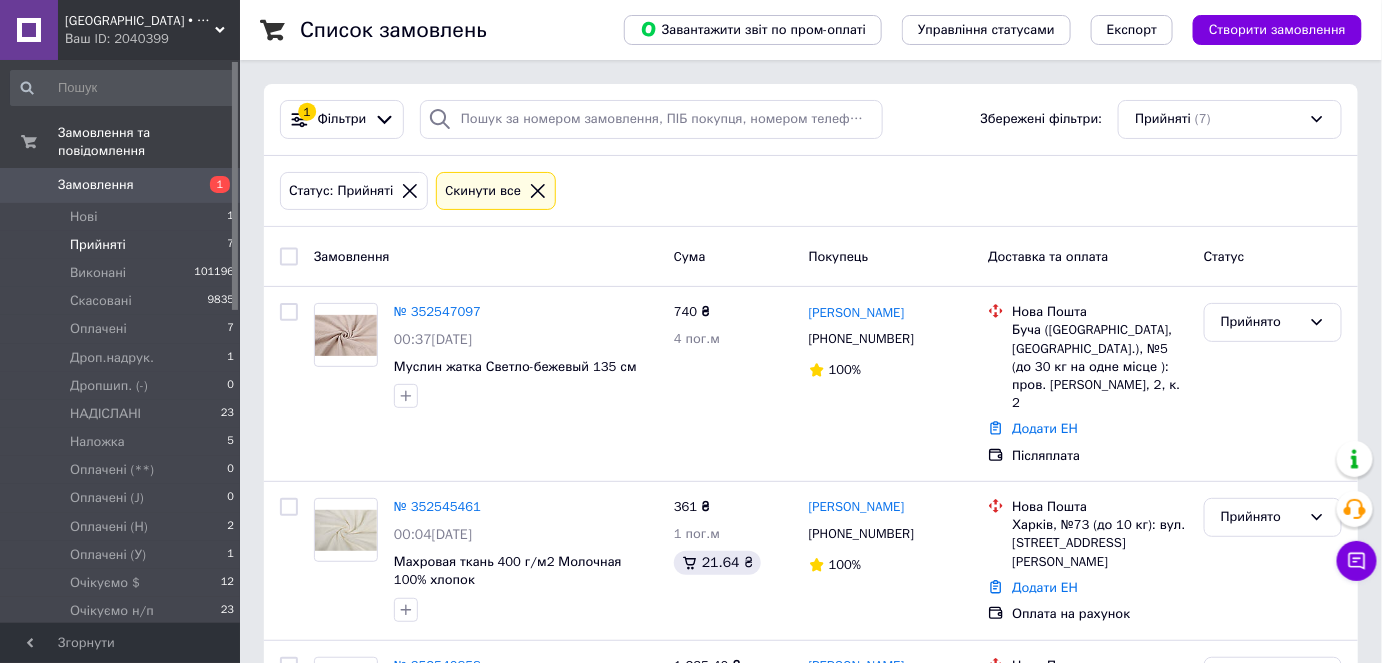 click 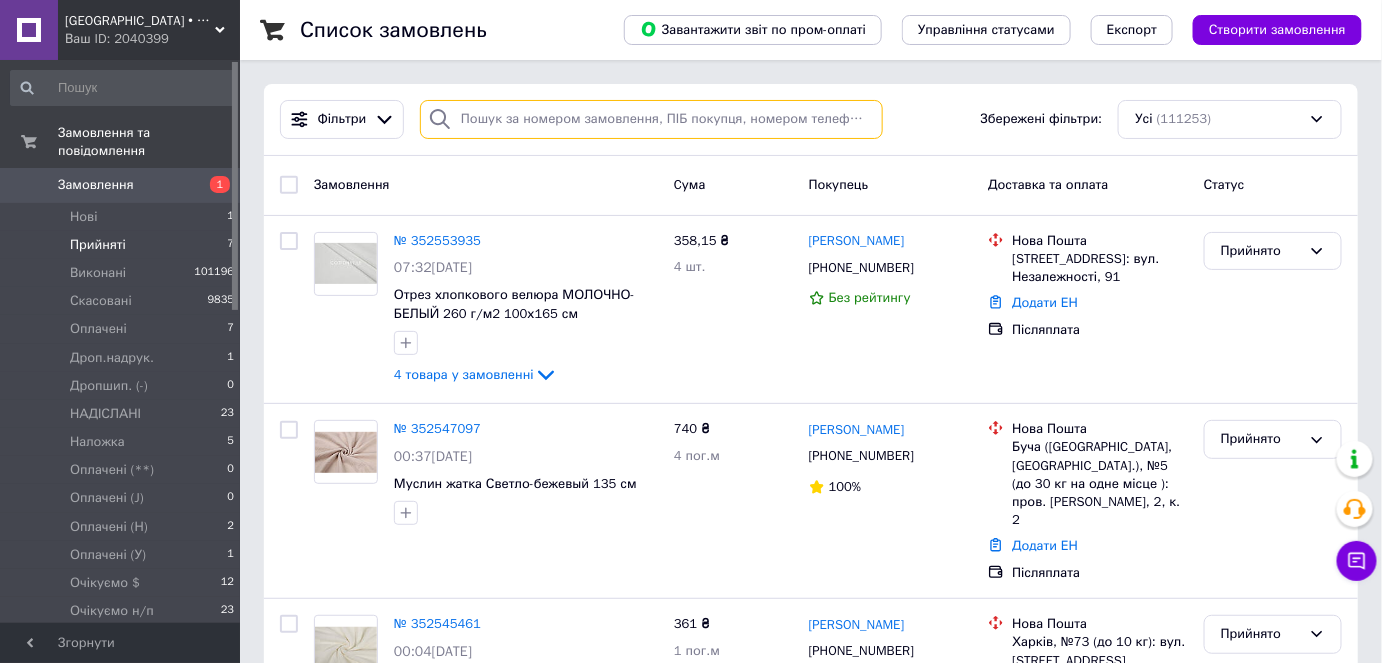 click at bounding box center (651, 119) 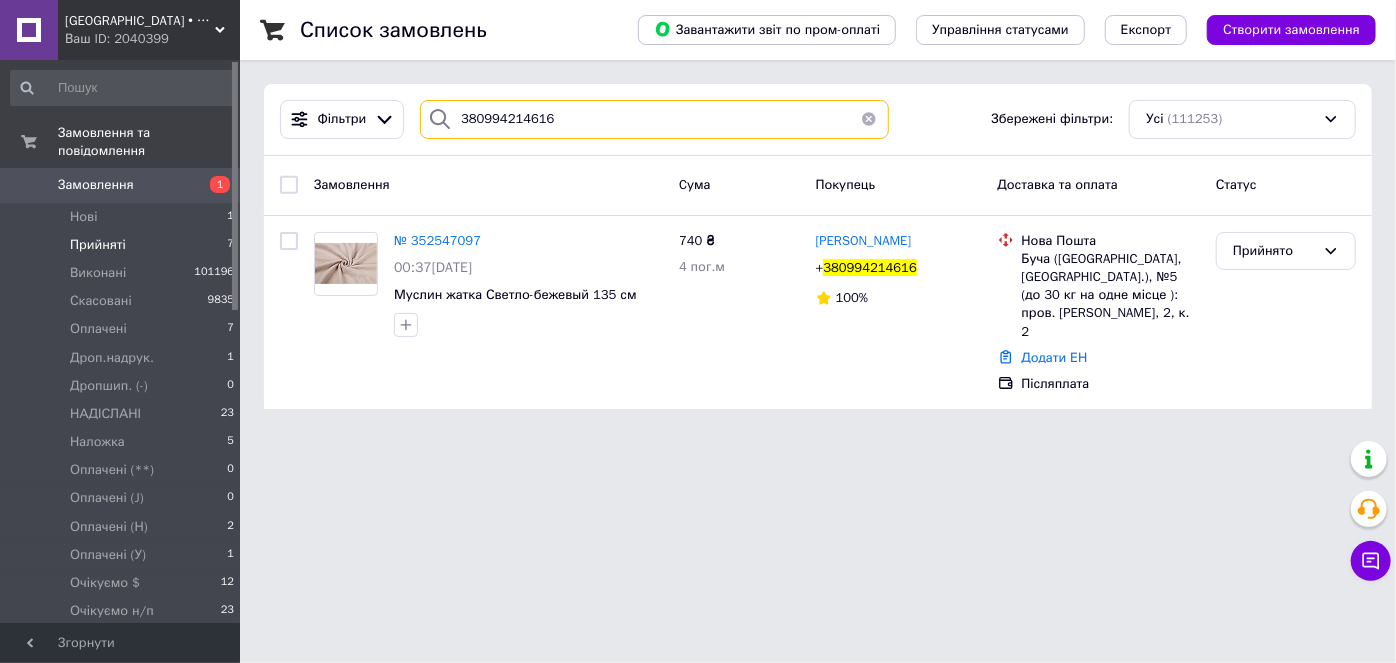 click on "380994214616" at bounding box center (654, 119) 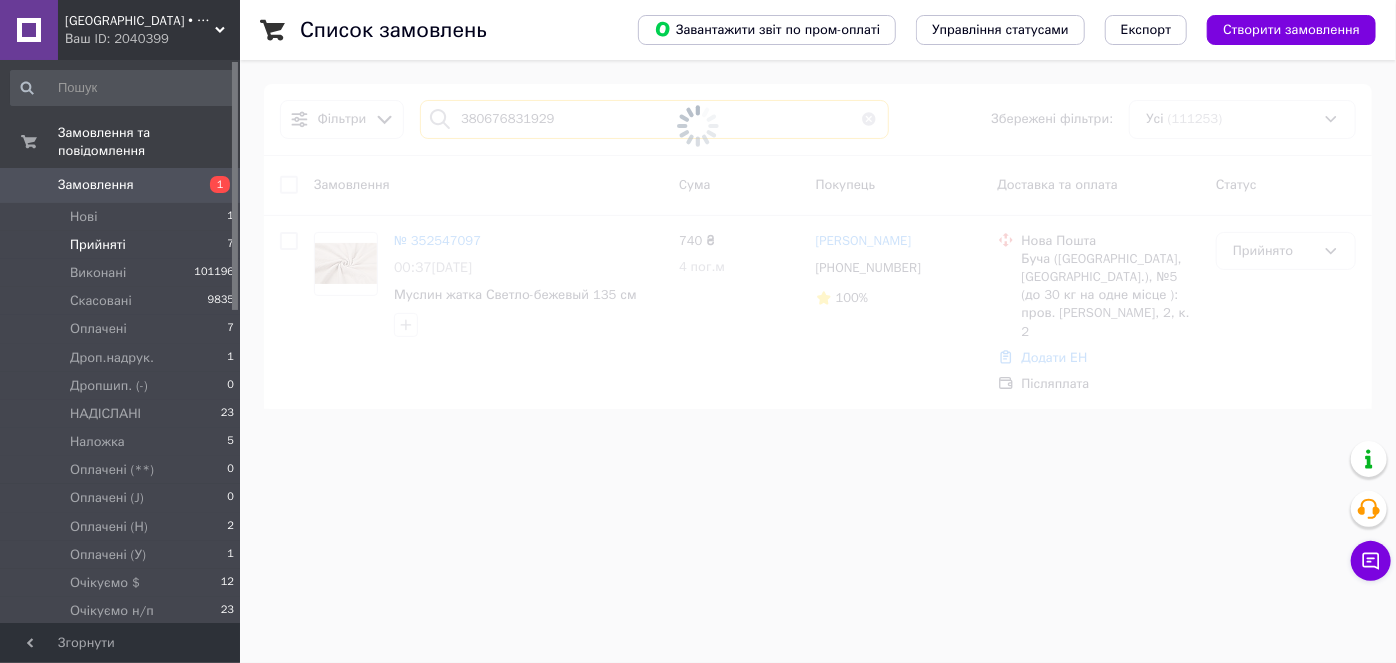type on "380676831929" 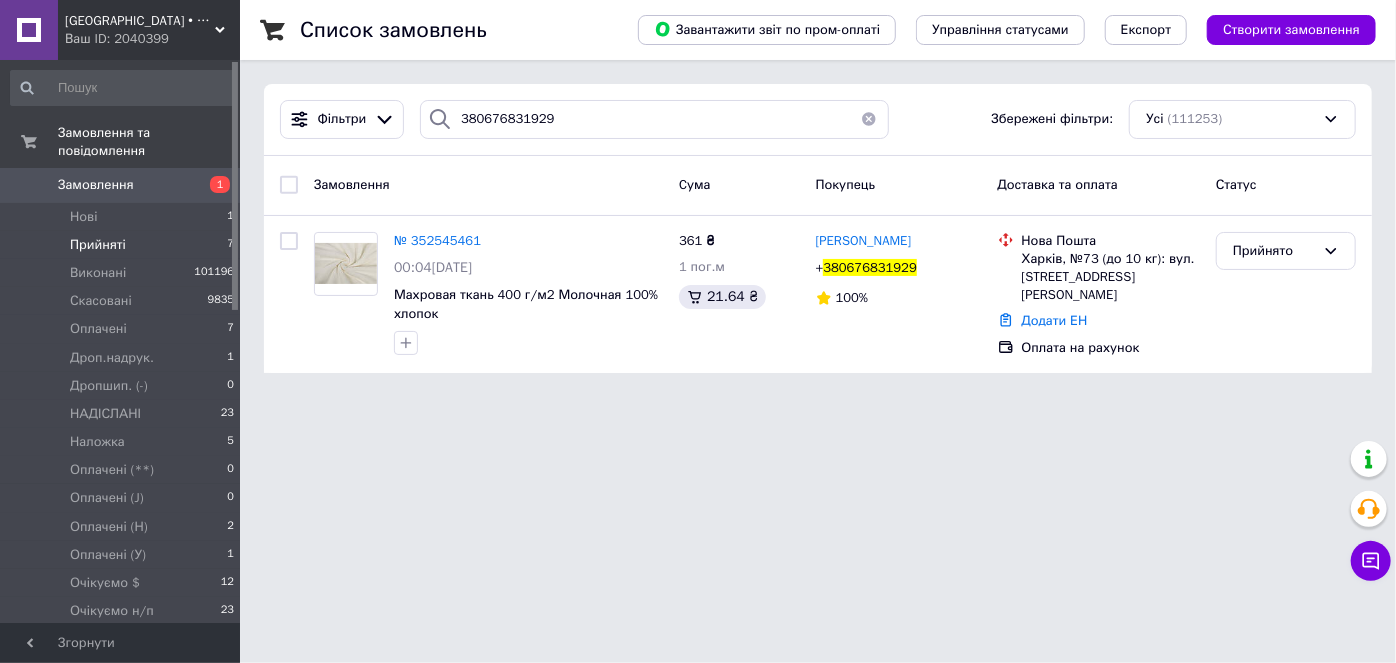 click at bounding box center (869, 119) 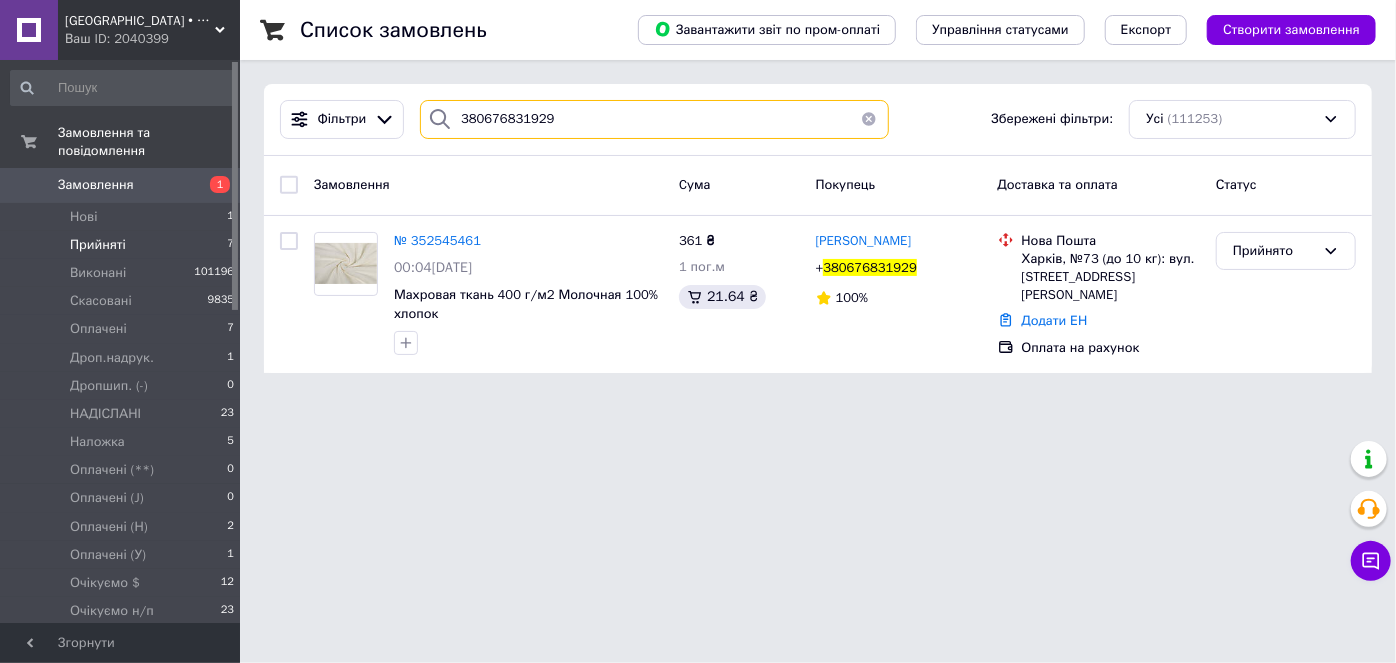 type 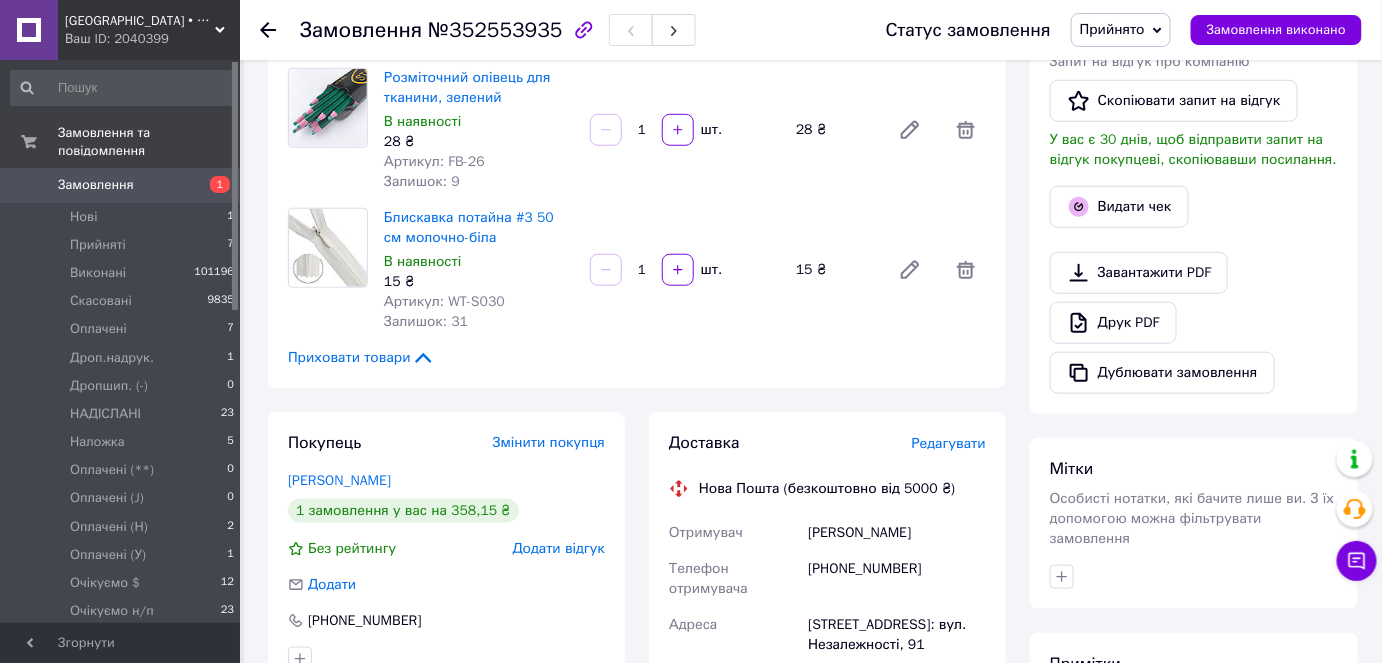 scroll, scrollTop: 363, scrollLeft: 0, axis: vertical 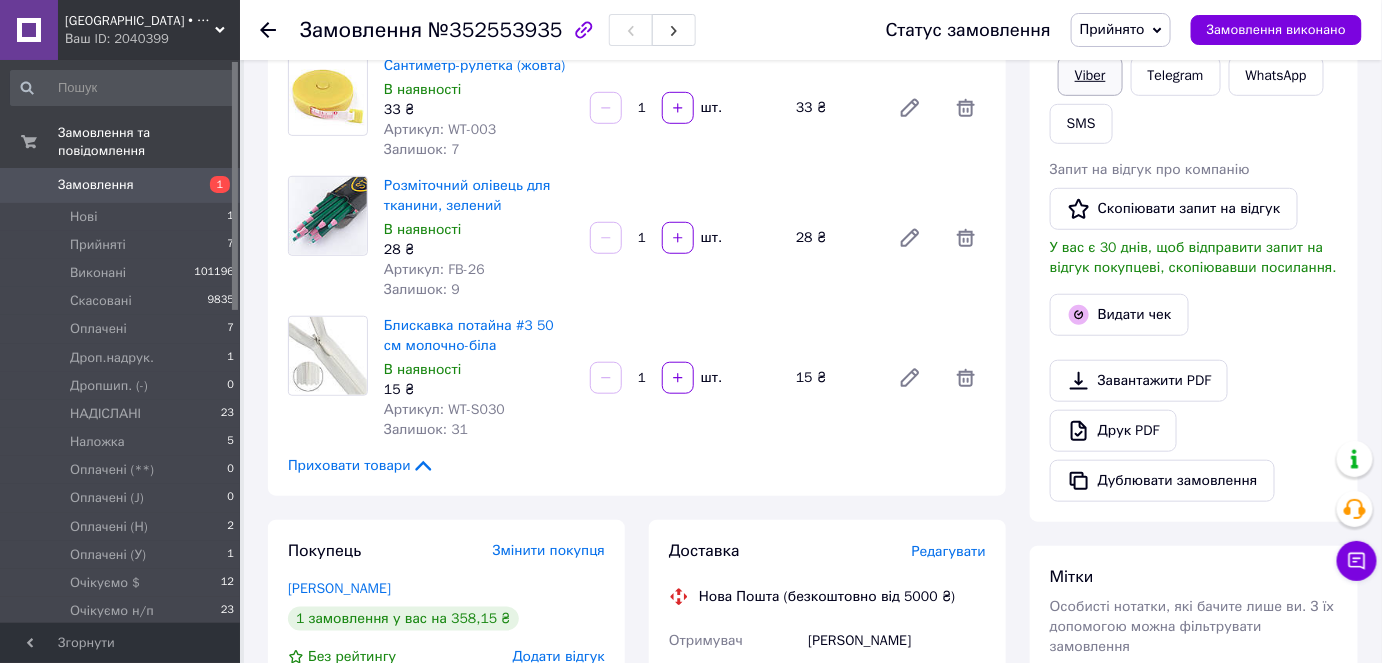 click on "Viber" at bounding box center [1090, 76] 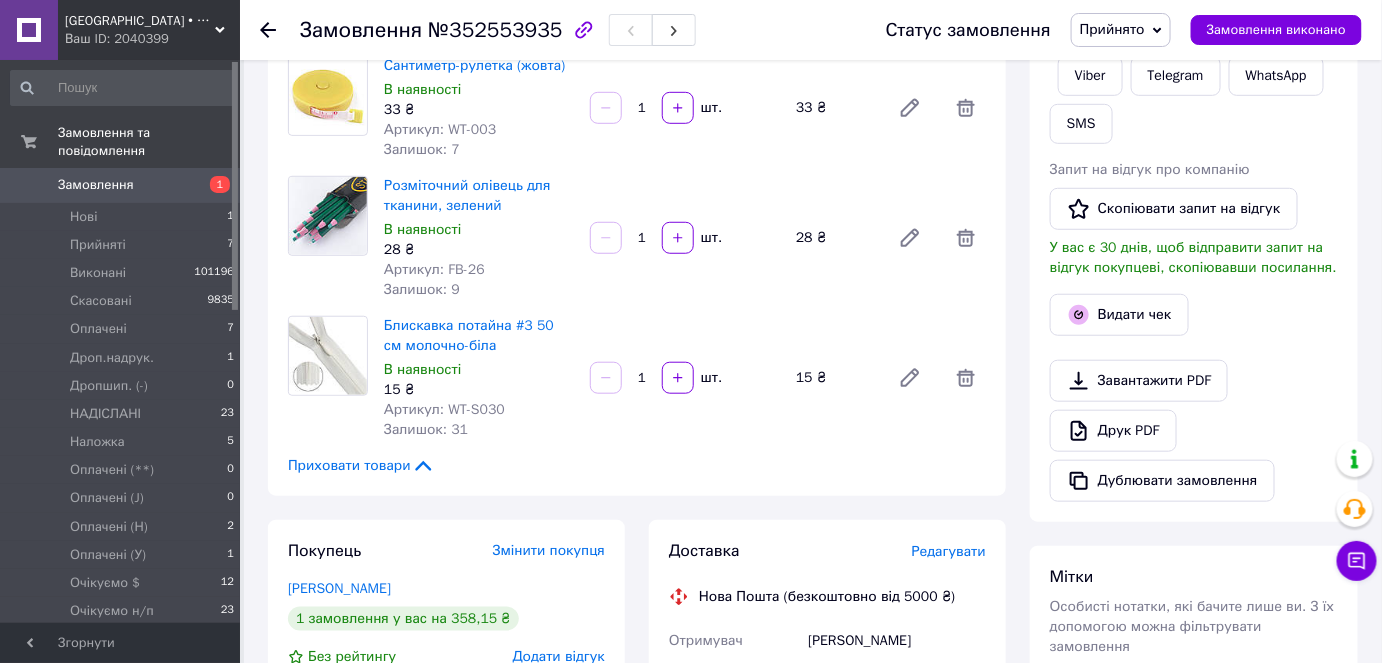 click on "№352553935" at bounding box center (495, 30) 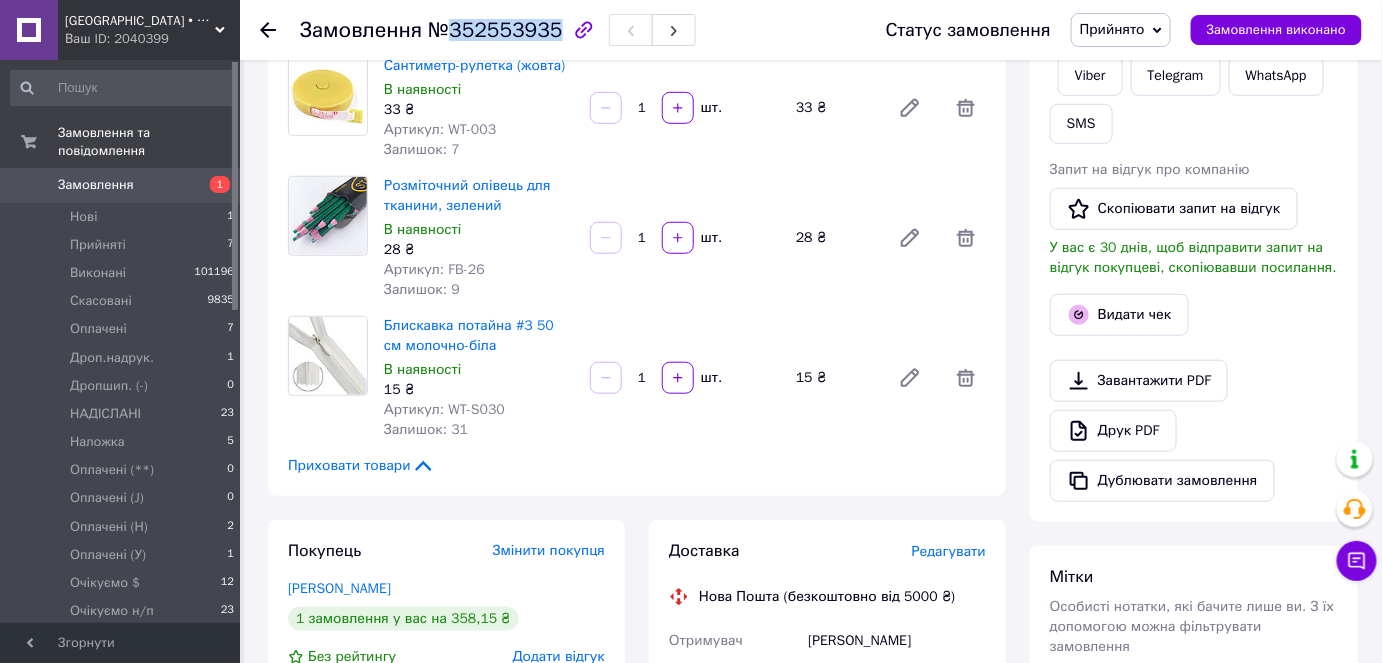 click on "№352553935" at bounding box center [495, 30] 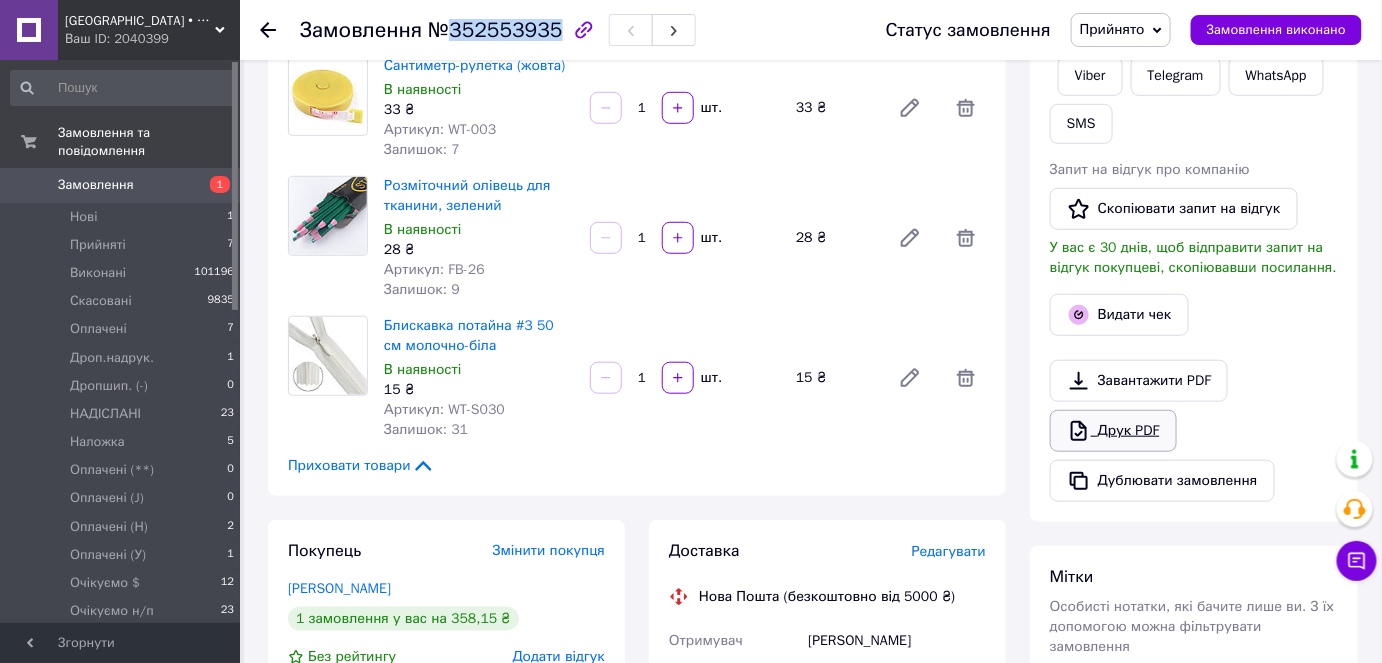 click on "Друк PDF" at bounding box center (1113, 431) 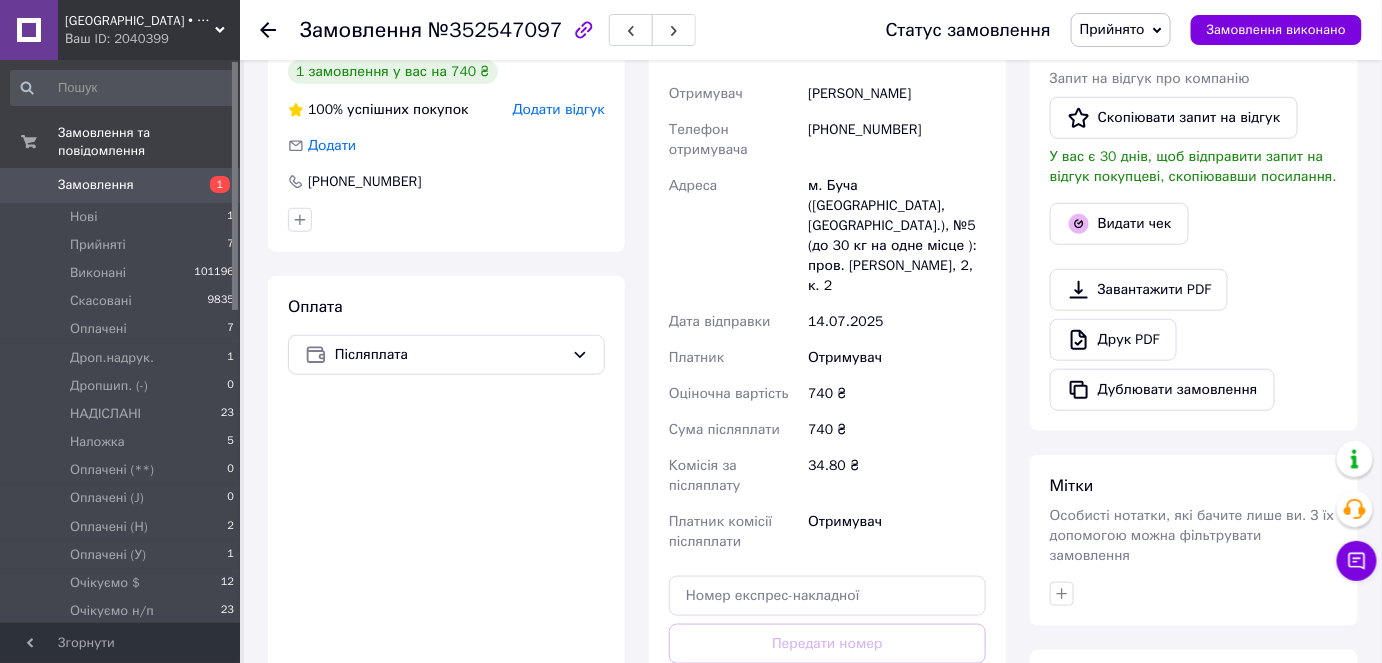 scroll, scrollTop: 181, scrollLeft: 0, axis: vertical 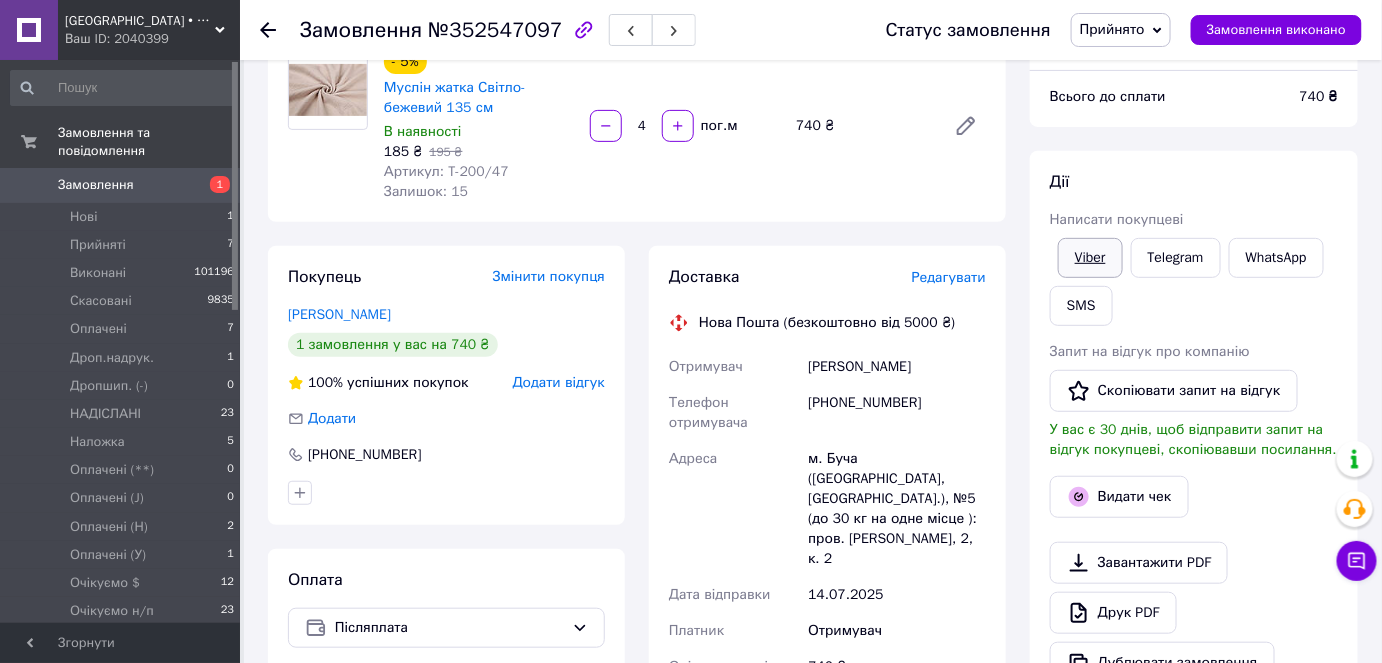 click on "Viber" at bounding box center [1090, 258] 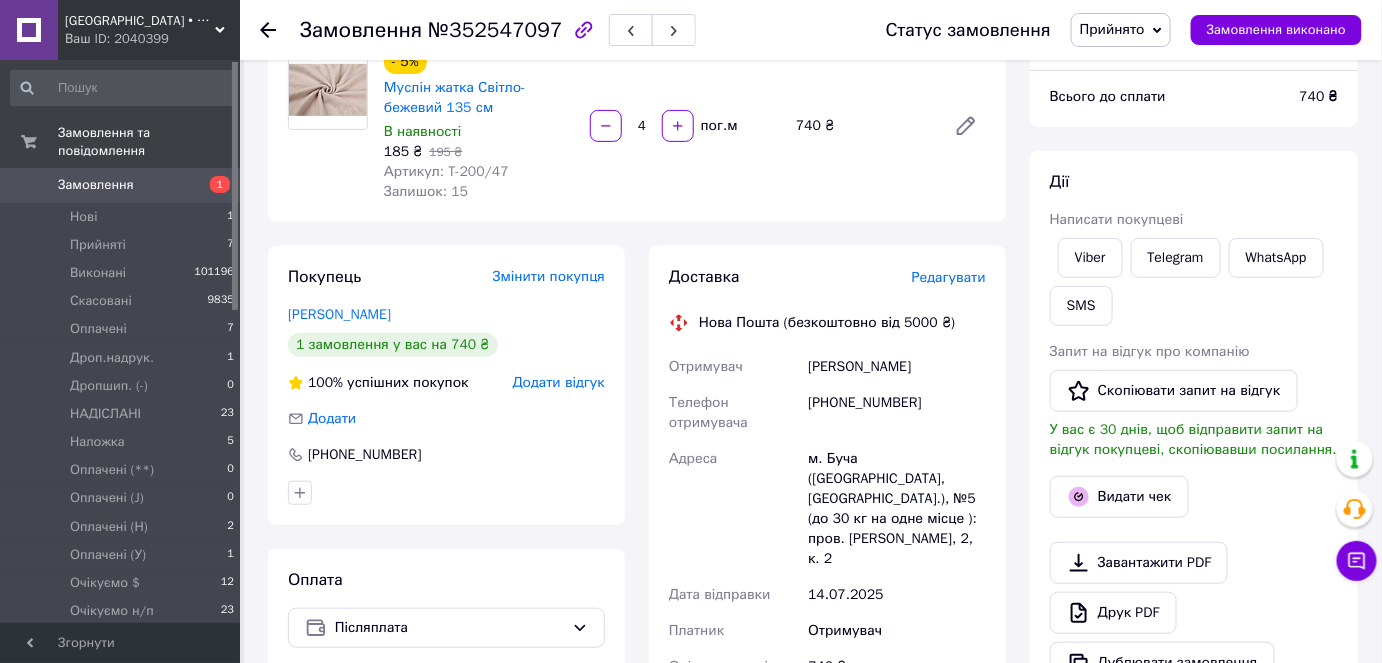 click on "+380994214616" at bounding box center (897, 413) 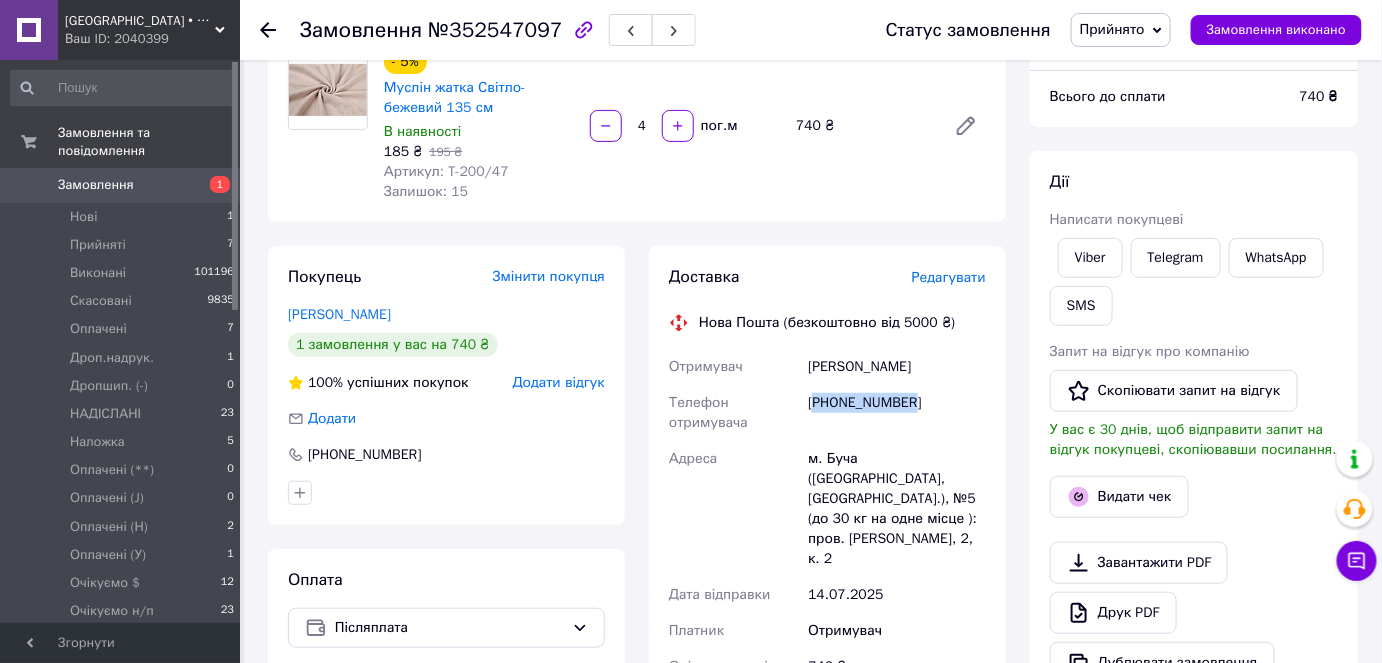 click on "+380994214616" at bounding box center (897, 413) 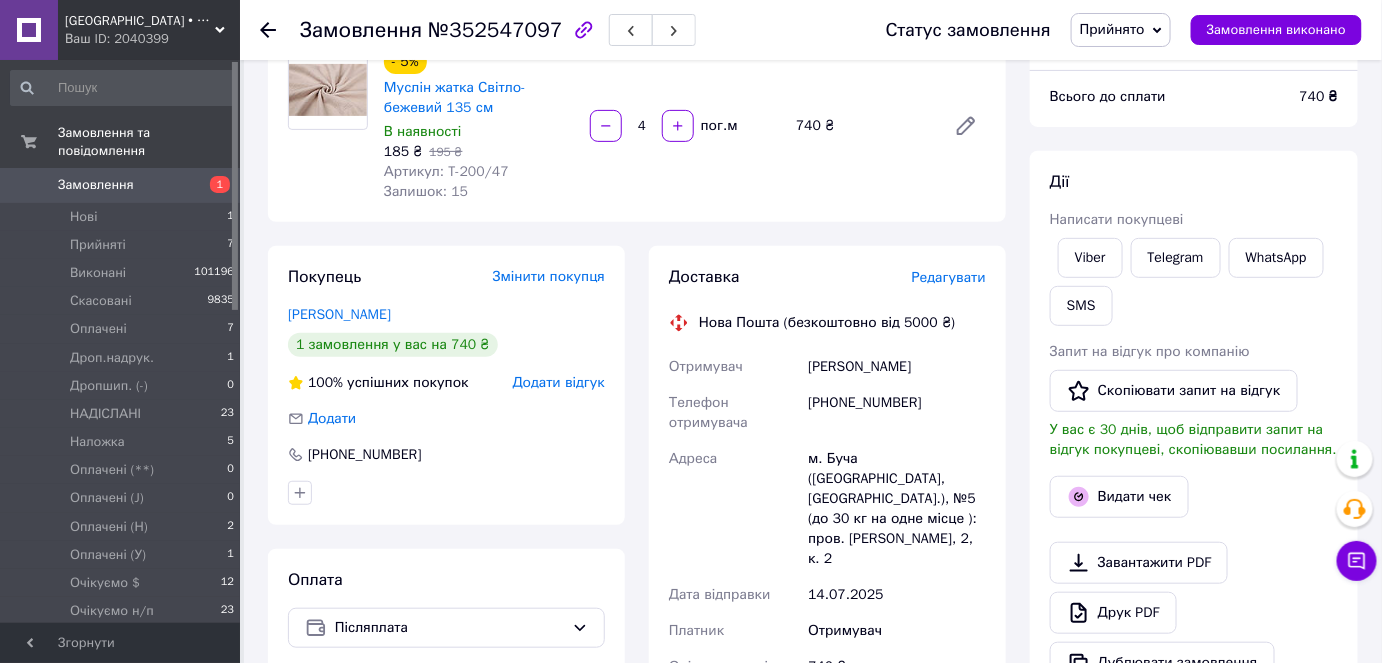 click on "№352547097" at bounding box center [495, 30] 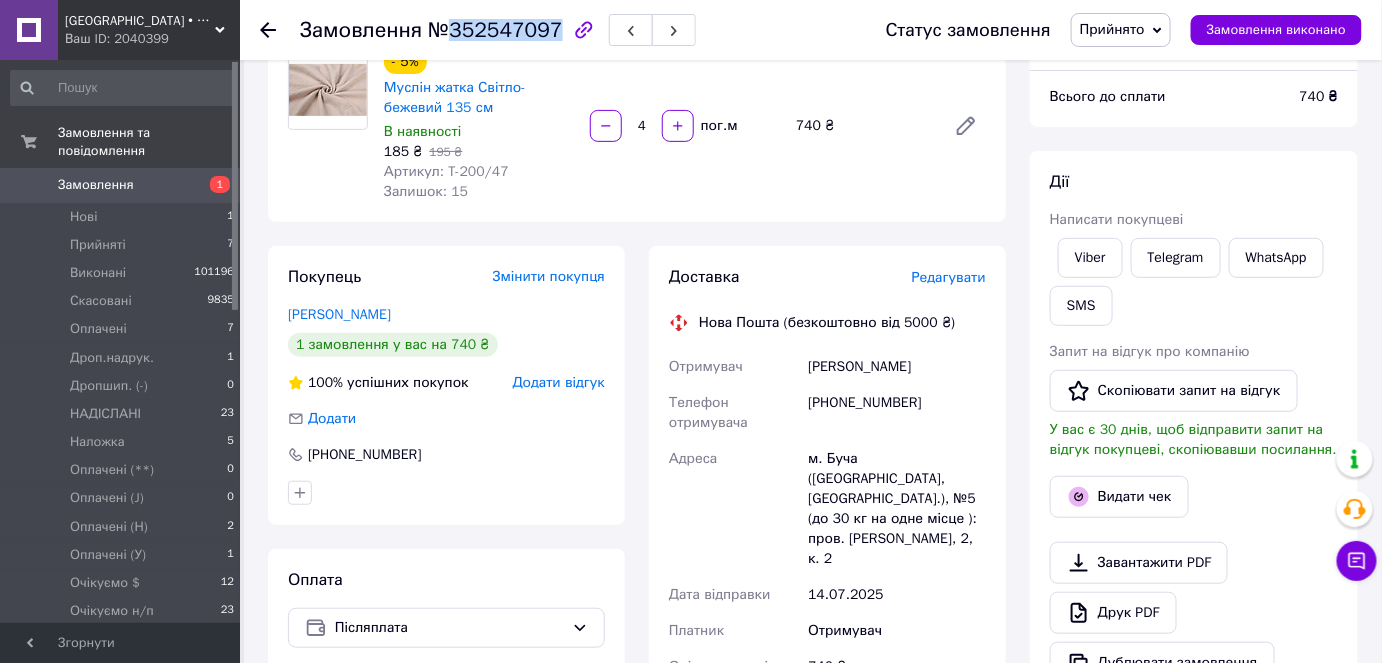 click on "№352547097" at bounding box center (495, 30) 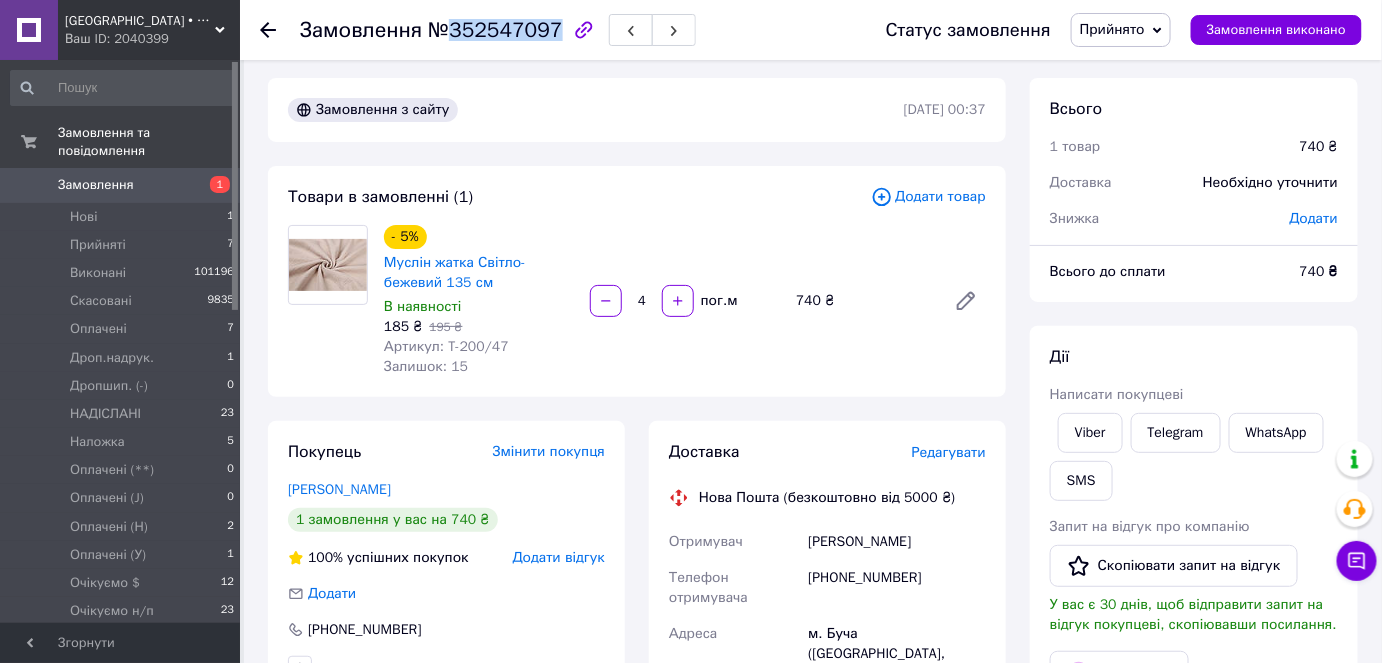 scroll, scrollTop: 0, scrollLeft: 0, axis: both 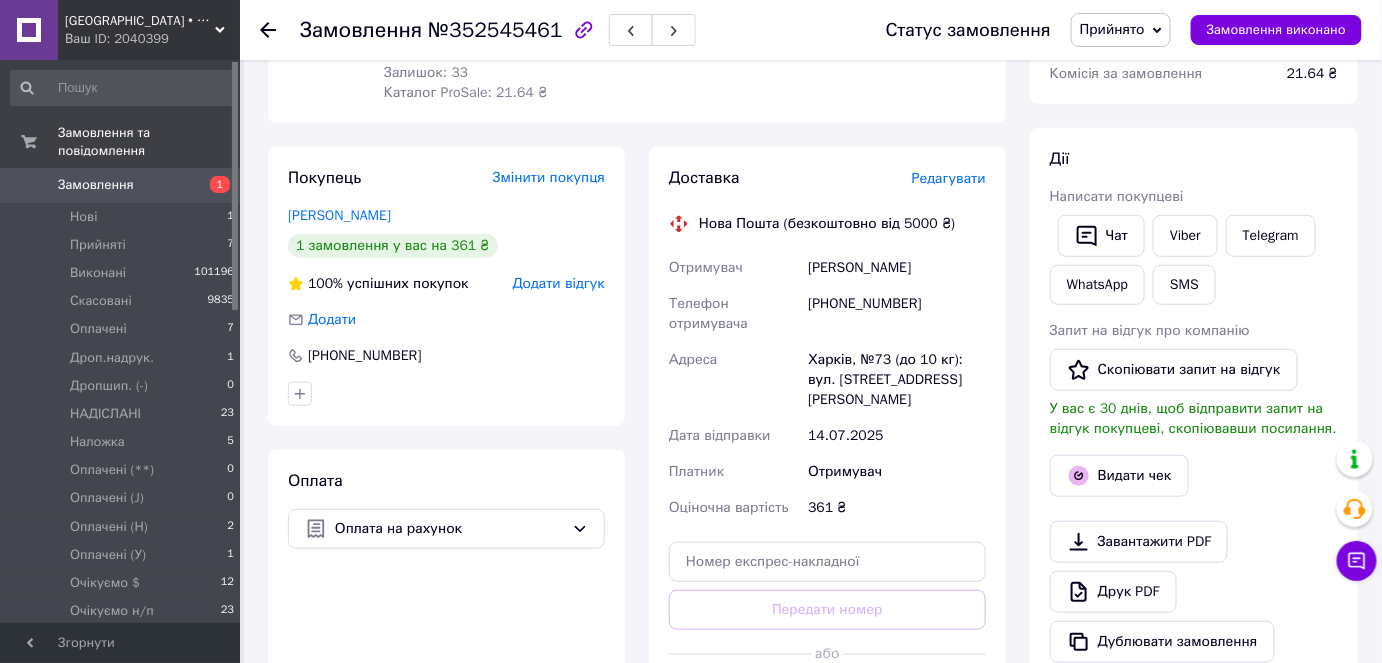 click on "[PHONE_NUMBER]" at bounding box center (897, 314) 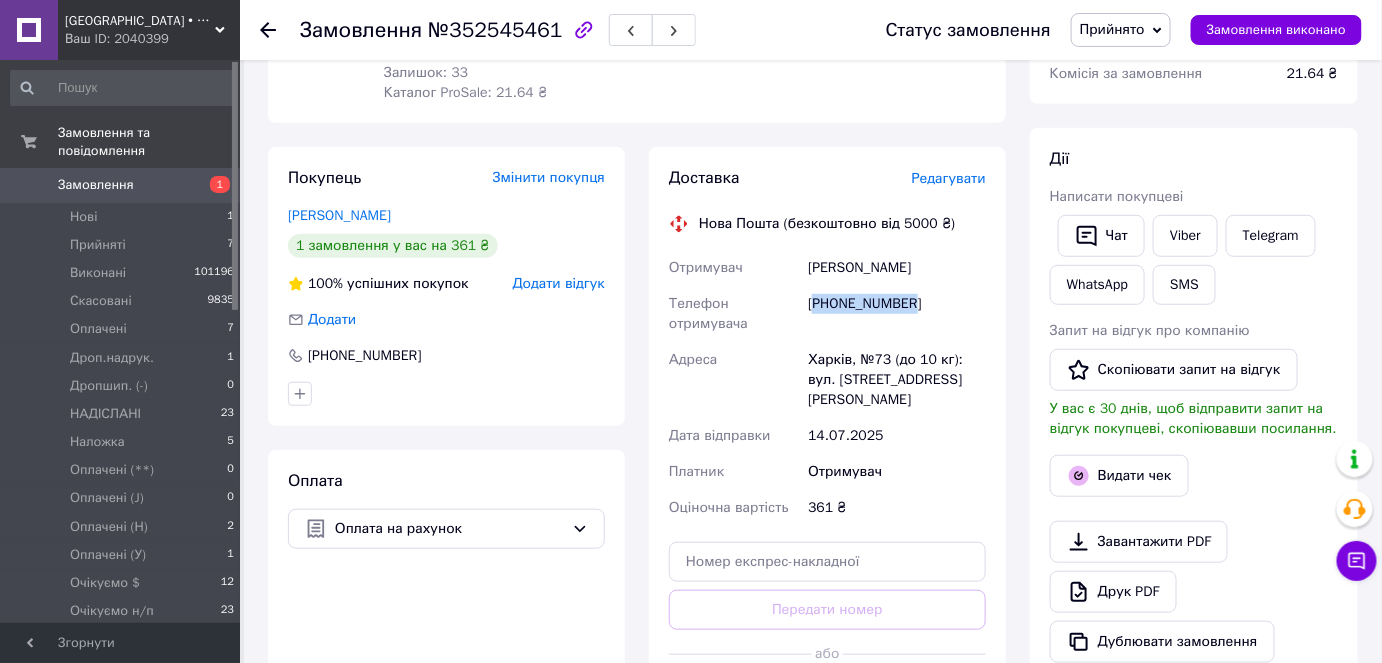 click on "[PHONE_NUMBER]" at bounding box center [897, 314] 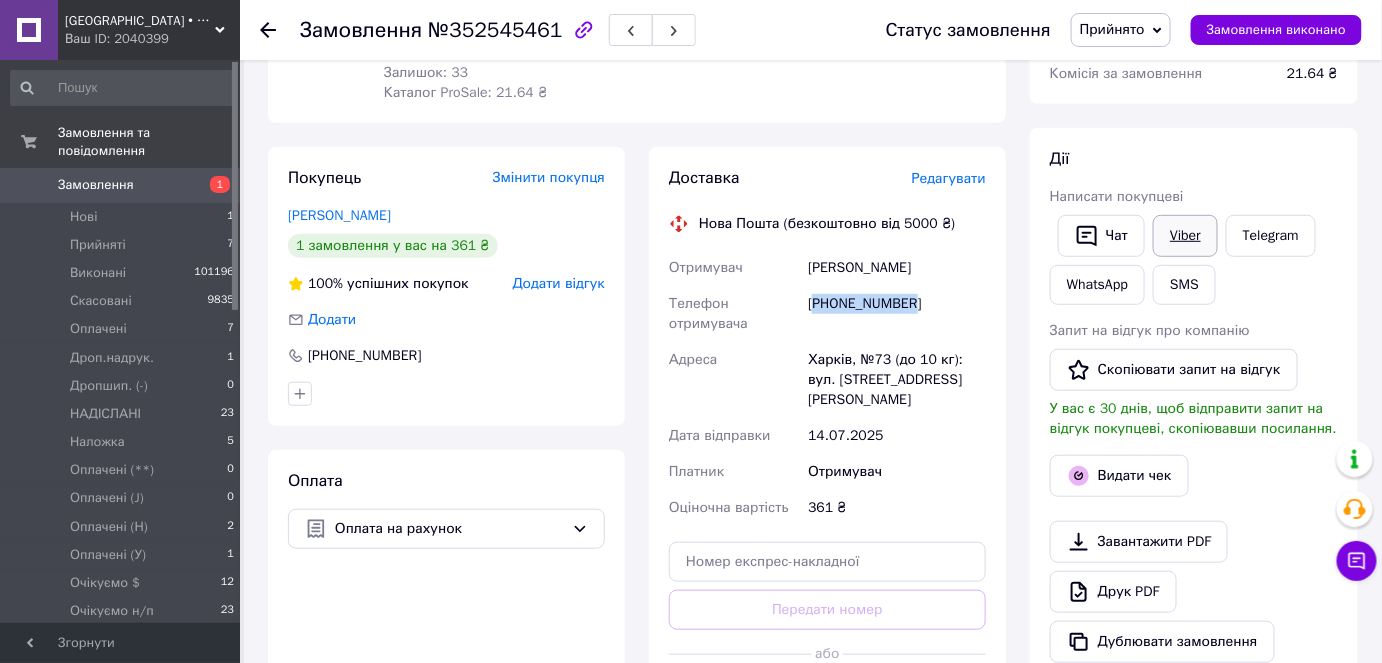 click on "Viber" at bounding box center (1185, 236) 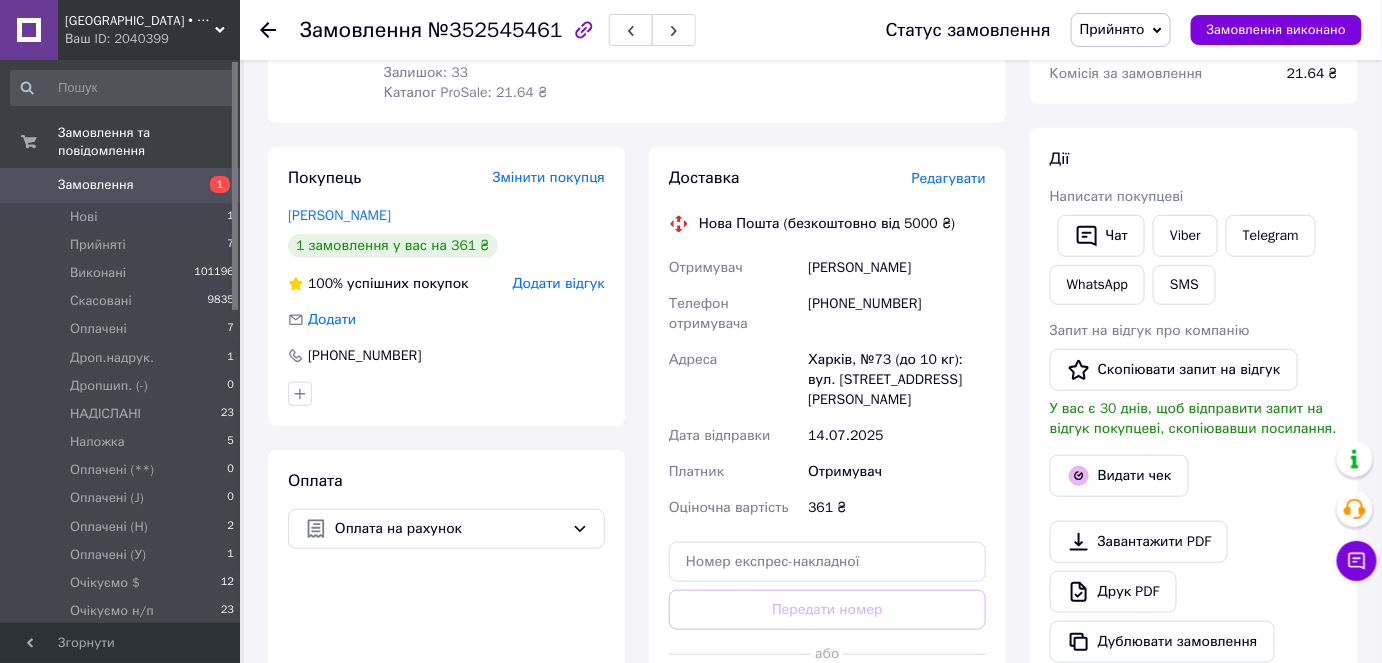 click on "№352545461" at bounding box center (495, 30) 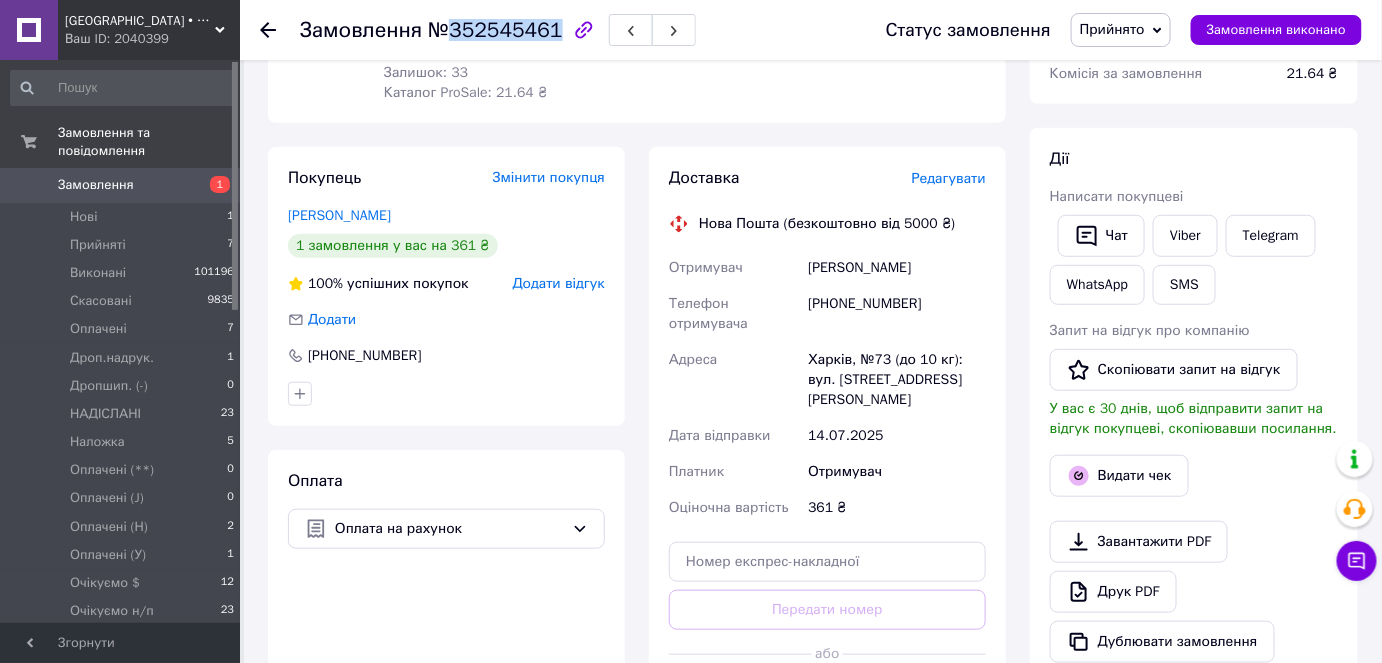 click on "№352545461" at bounding box center [495, 30] 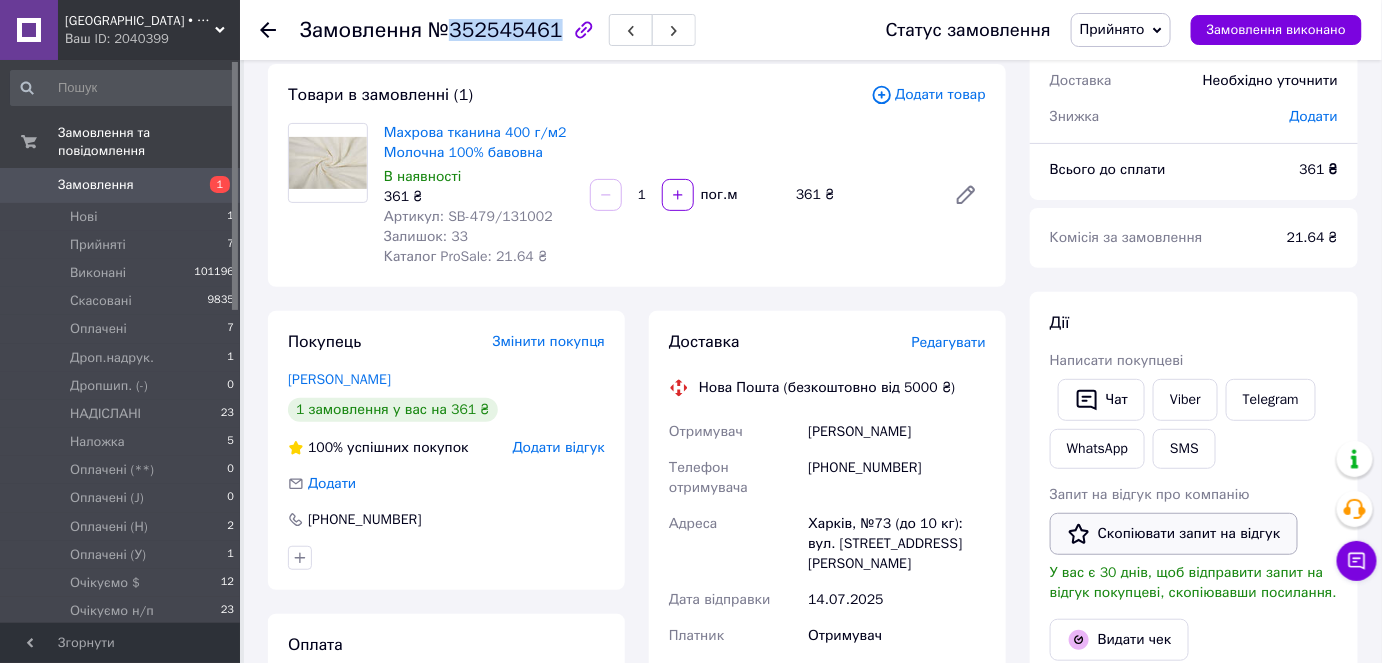 scroll, scrollTop: 0, scrollLeft: 0, axis: both 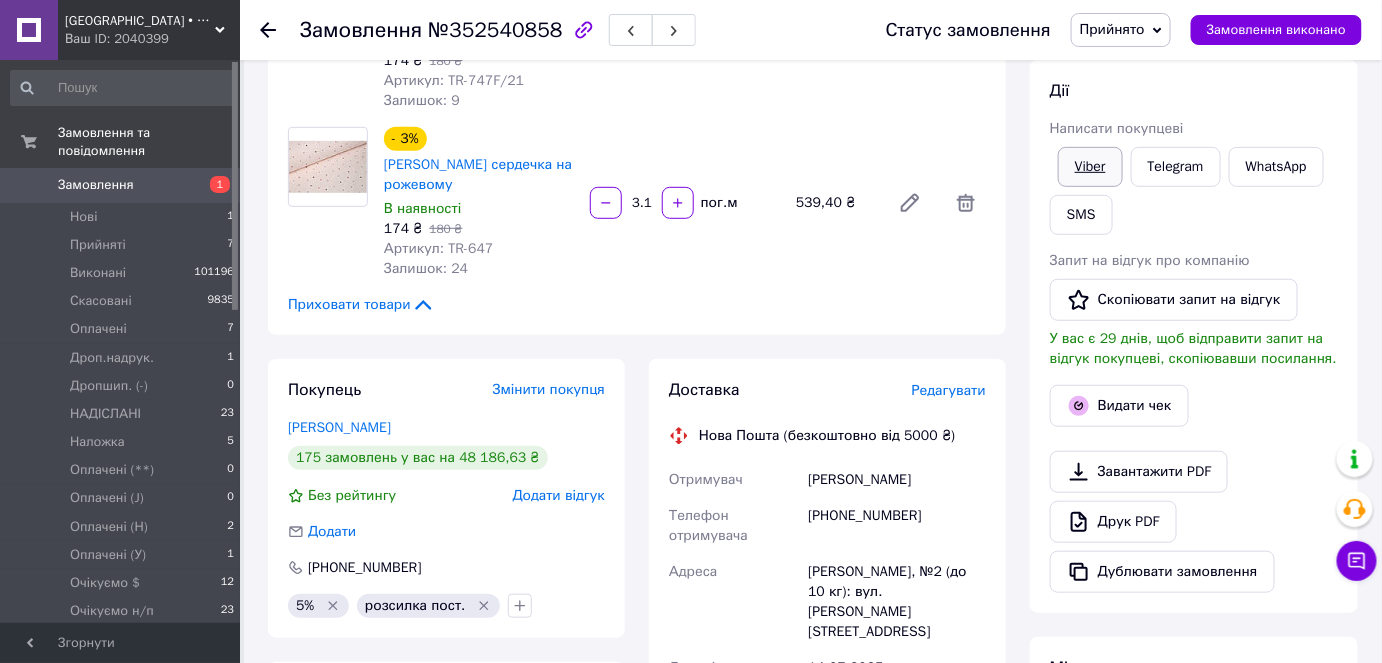 click on "Viber" at bounding box center [1090, 167] 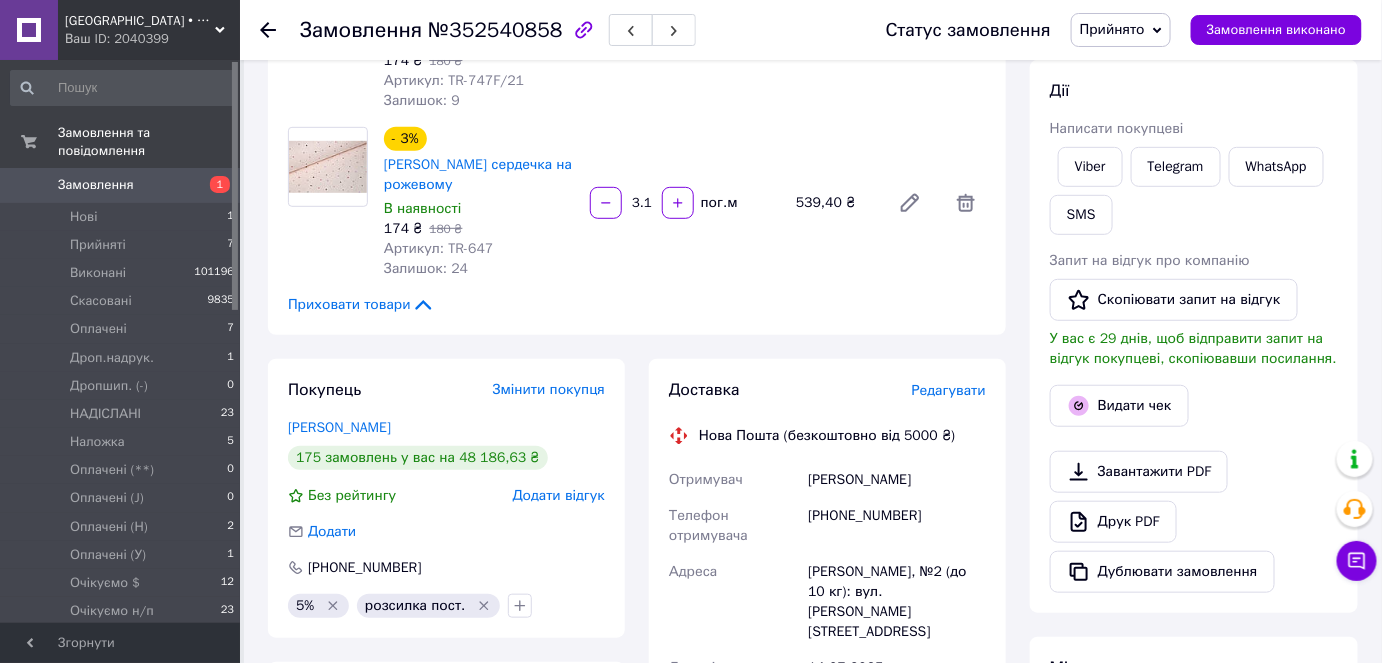 click on "№352540858" at bounding box center [495, 30] 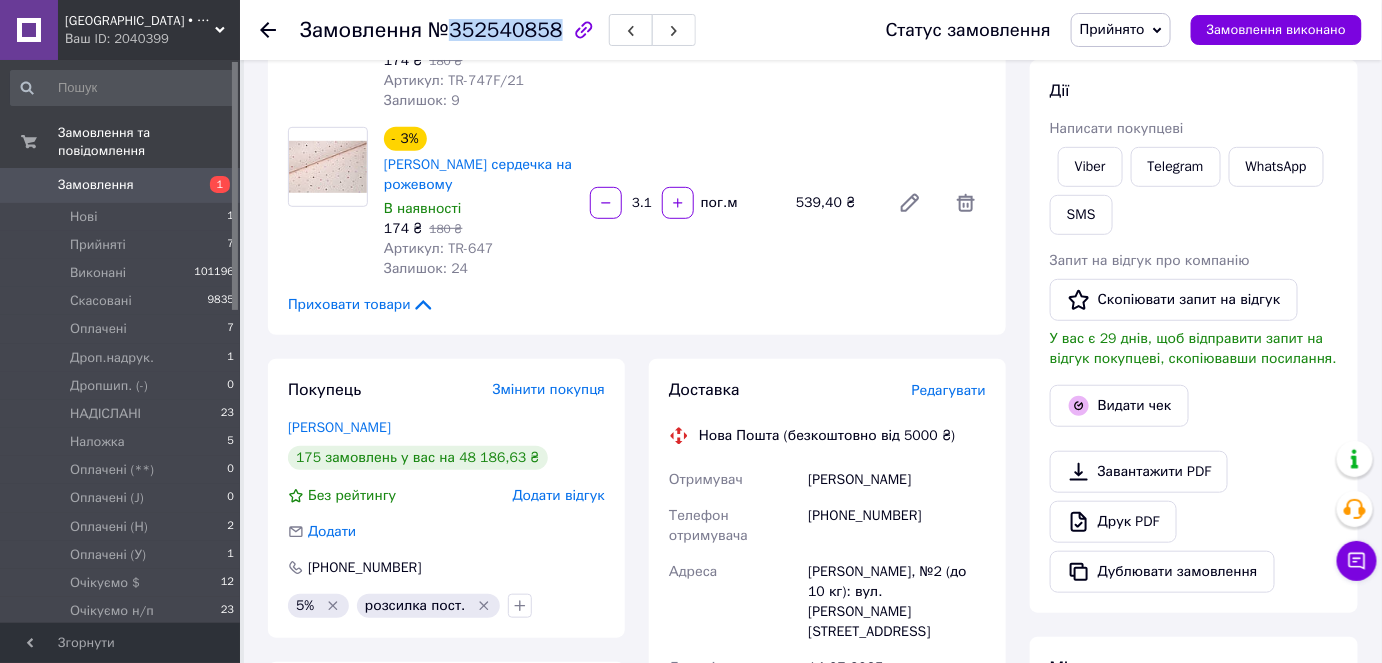 click on "№352540858" at bounding box center [495, 30] 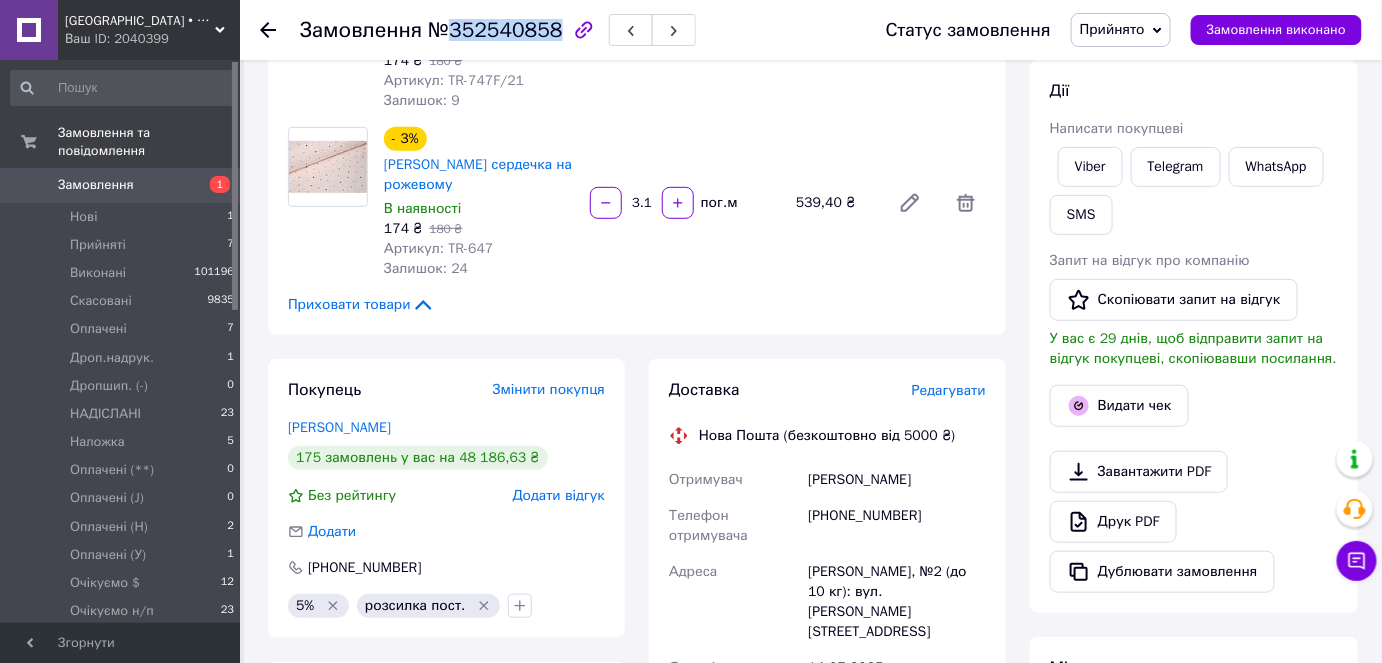 scroll, scrollTop: 0, scrollLeft: 0, axis: both 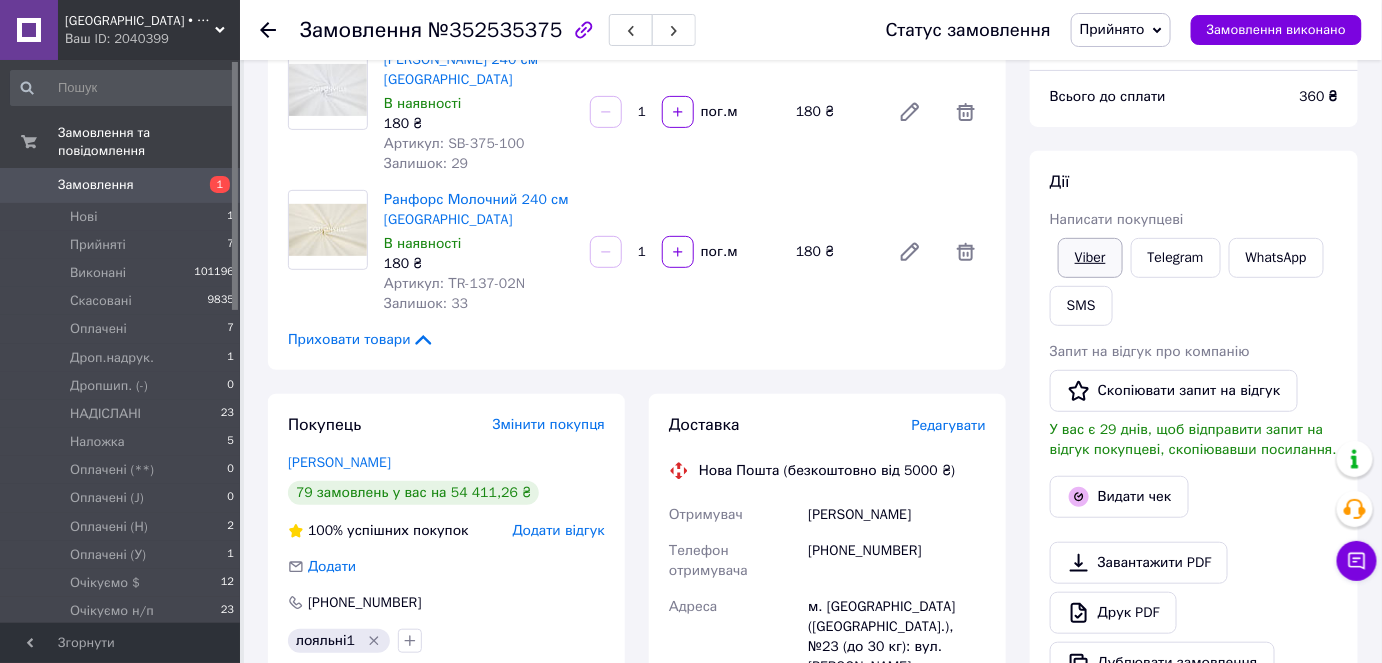 click on "Viber" at bounding box center (1090, 258) 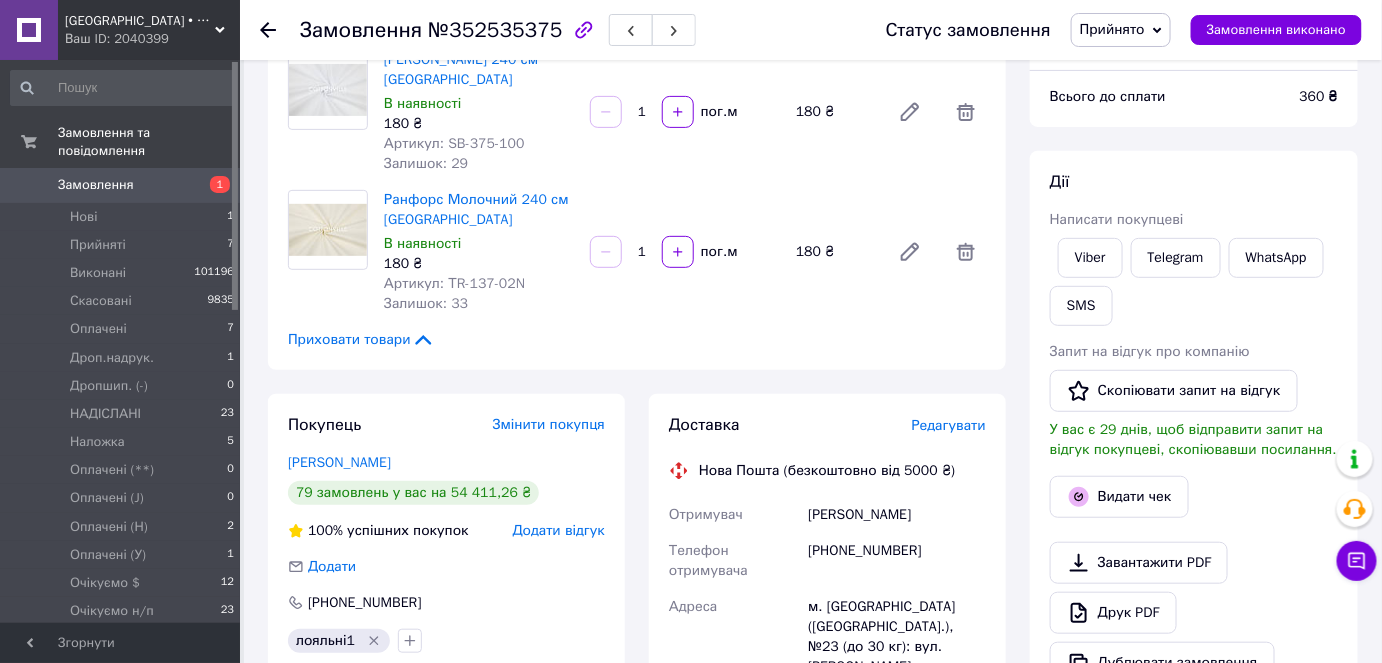click on "№352535375" at bounding box center (495, 30) 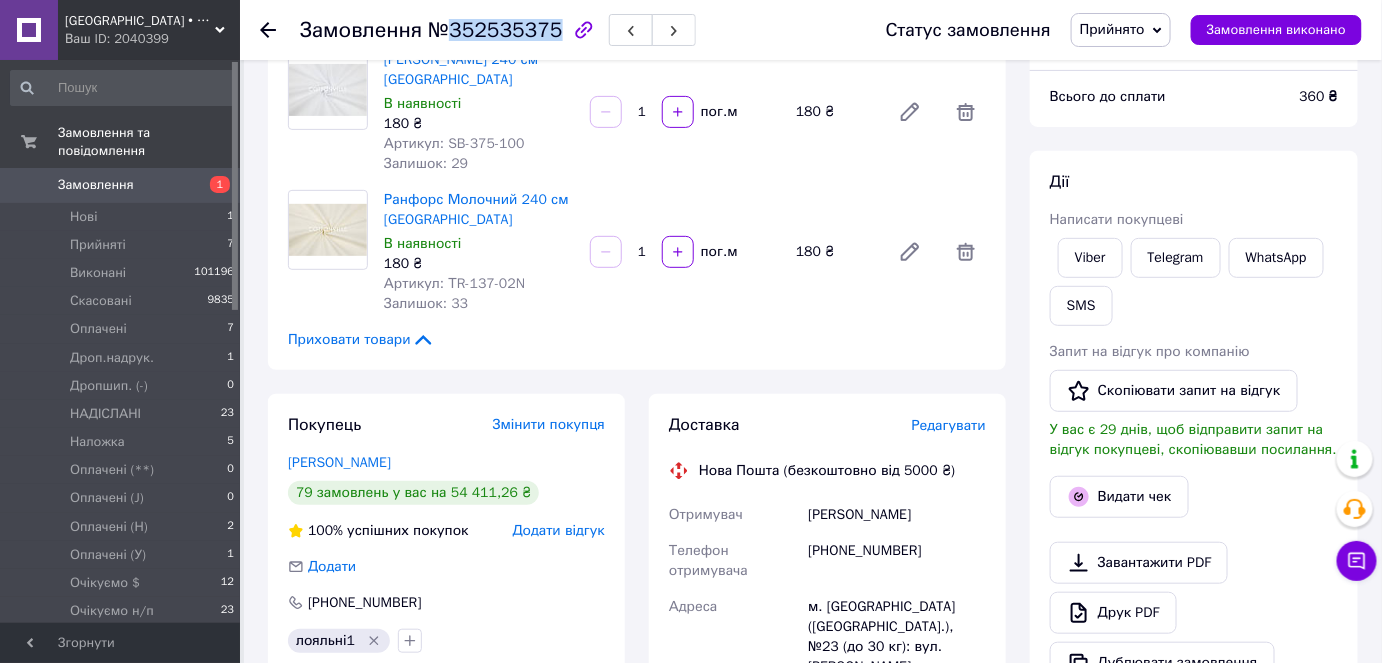 drag, startPoint x: 510, startPoint y: 31, endPoint x: 576, endPoint y: 88, distance: 87.20665 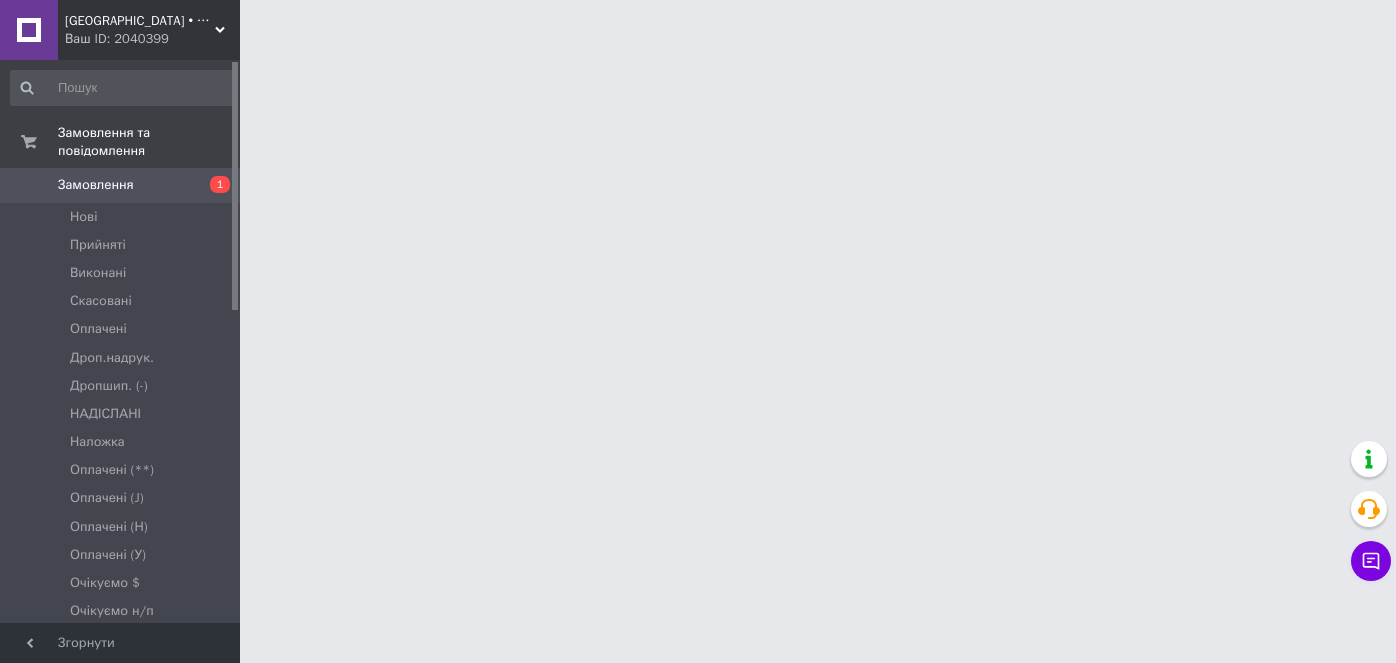 scroll, scrollTop: 0, scrollLeft: 0, axis: both 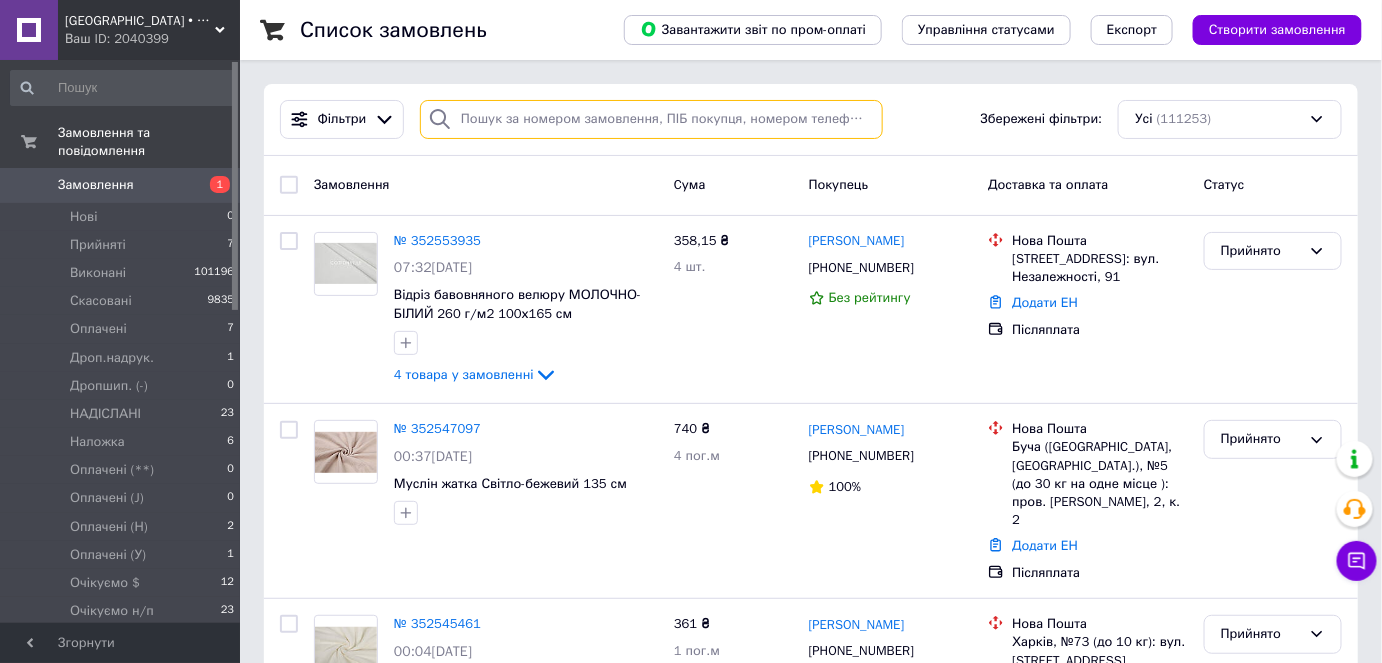 click at bounding box center [651, 119] 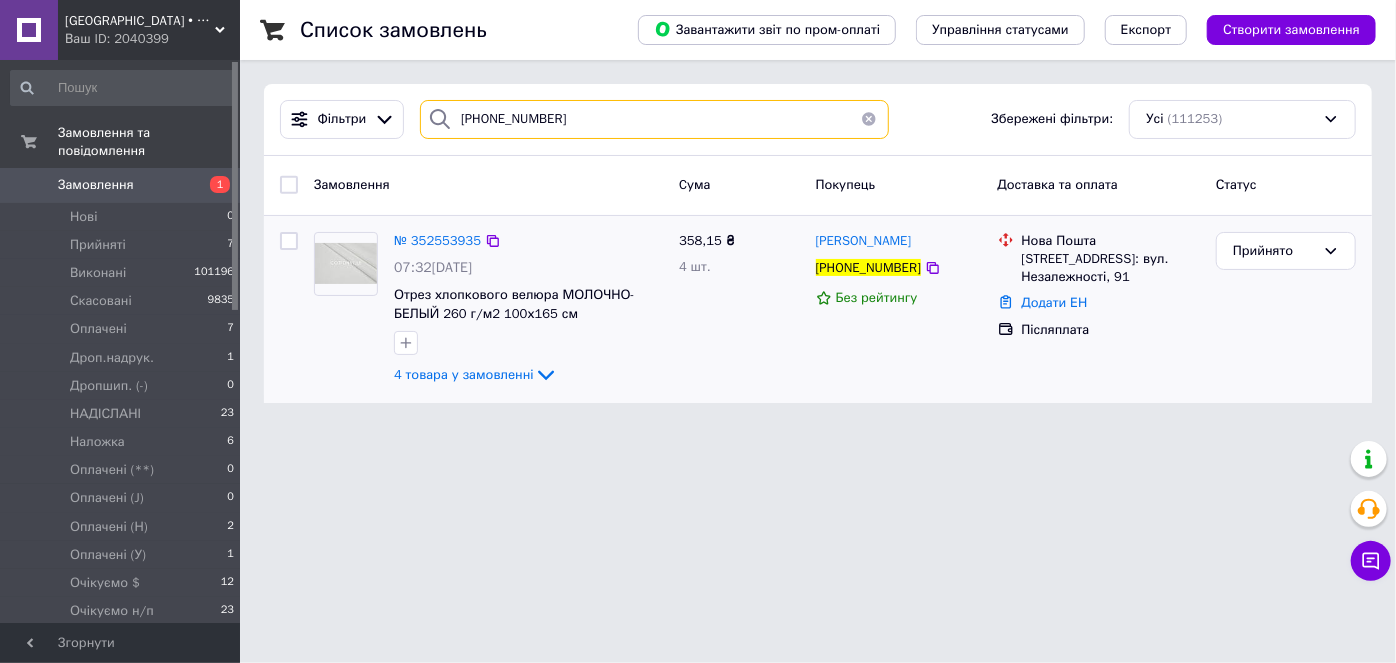 type on "[PHONE_NUMBER]" 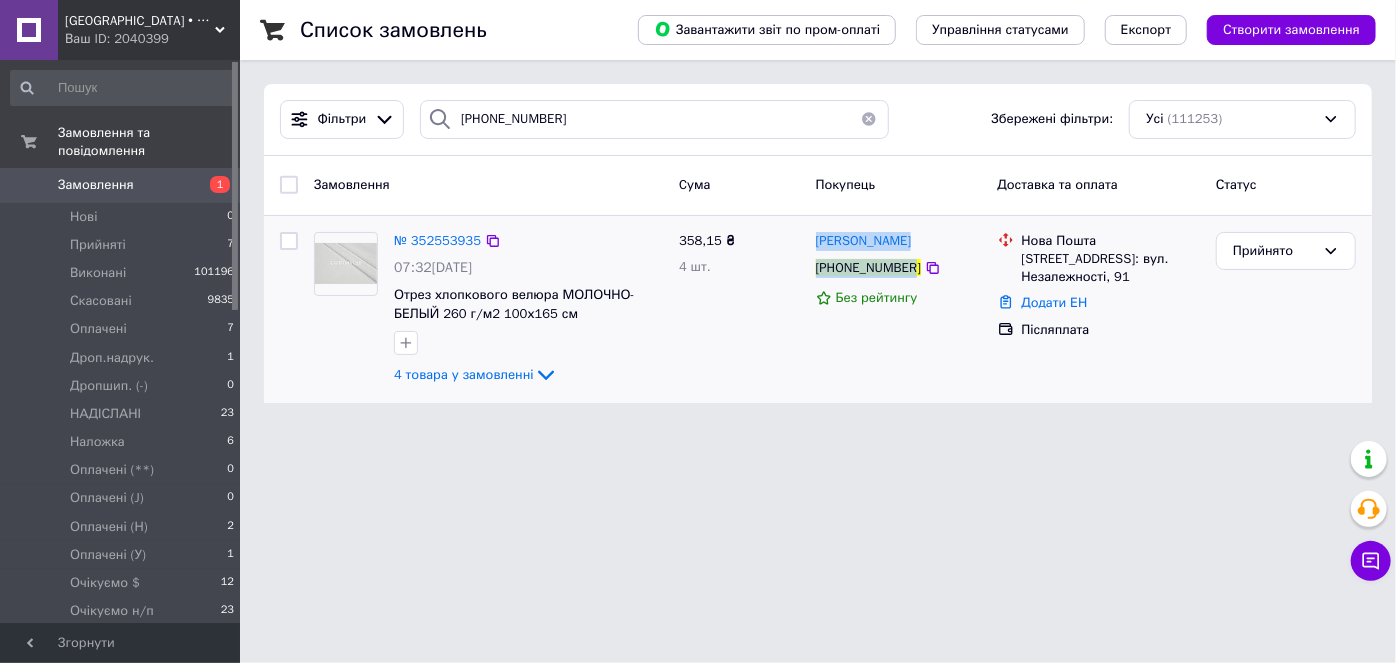 copy on "[PERSON_NAME] [PHONE_NUMBER]" 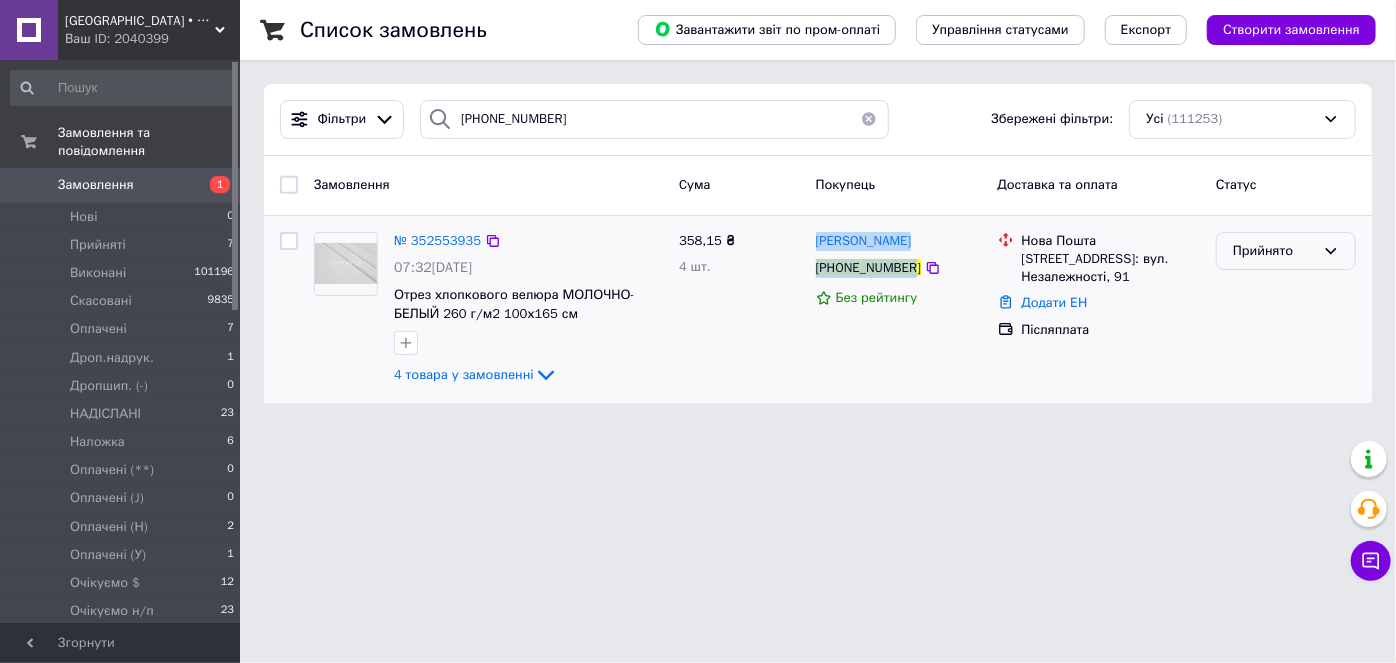 click on "Прийнято" at bounding box center (1274, 251) 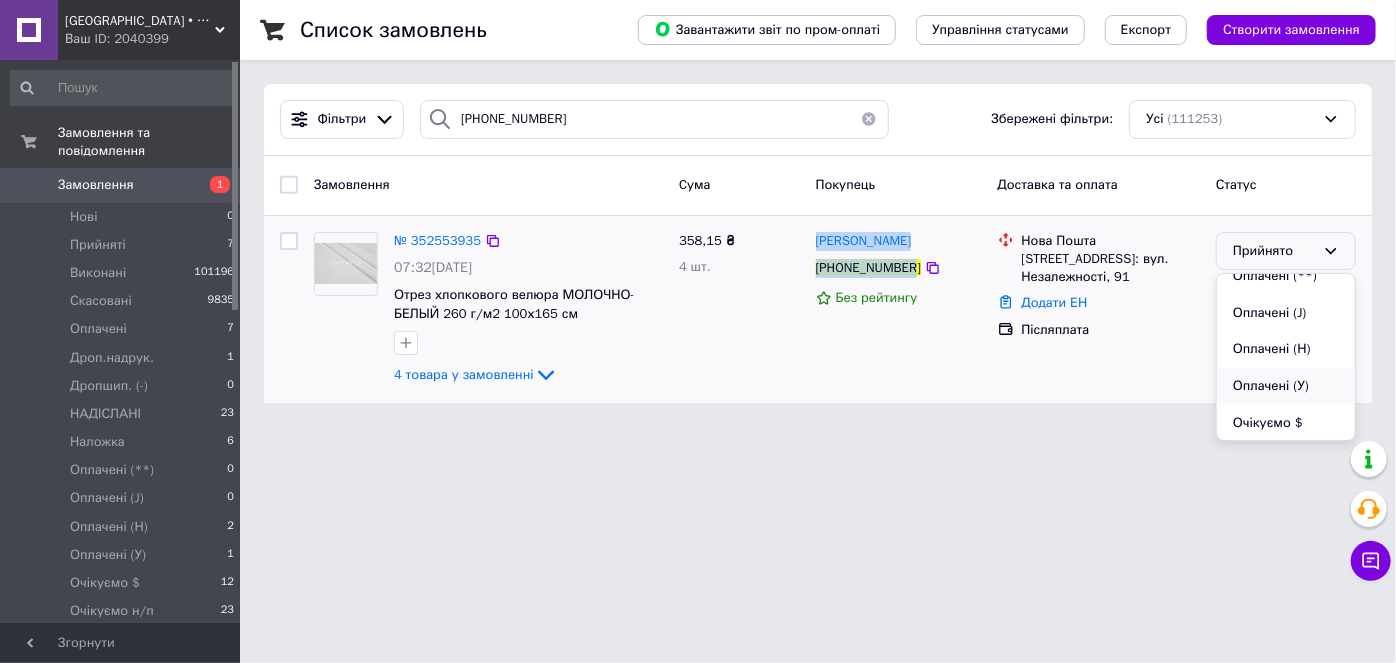 scroll, scrollTop: 181, scrollLeft: 0, axis: vertical 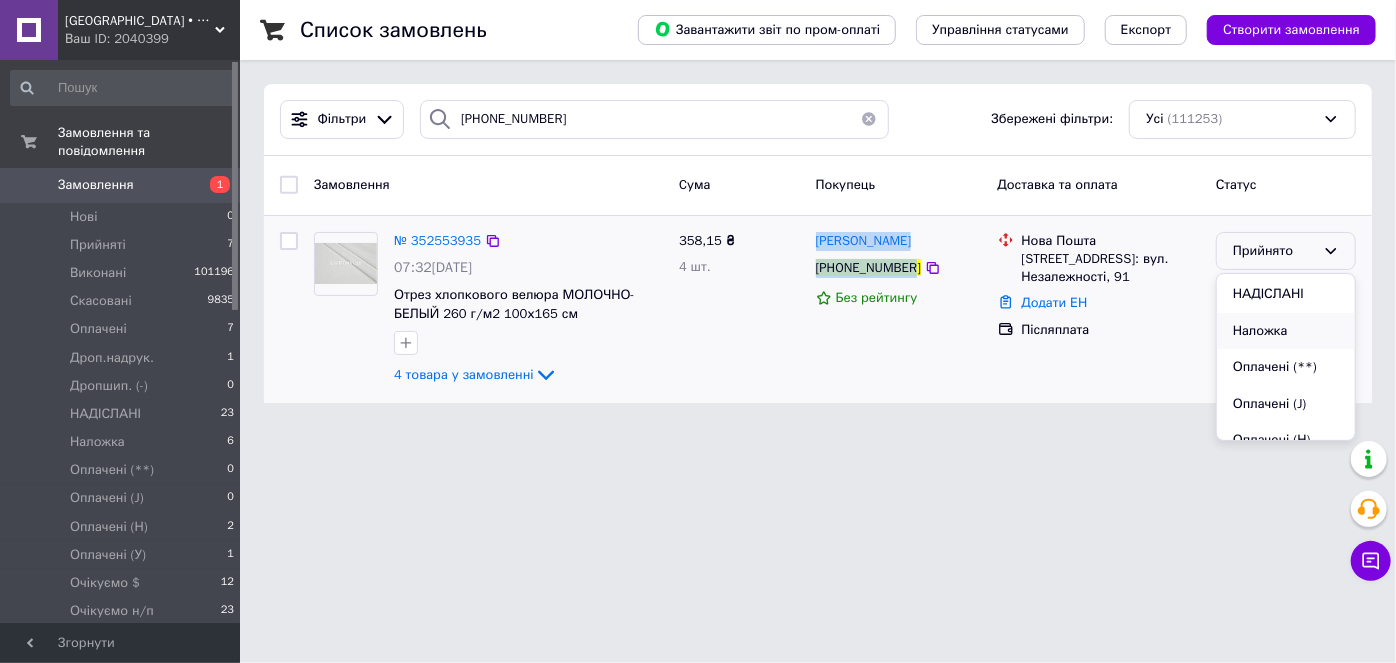 click on "Наложка" at bounding box center [1286, 331] 